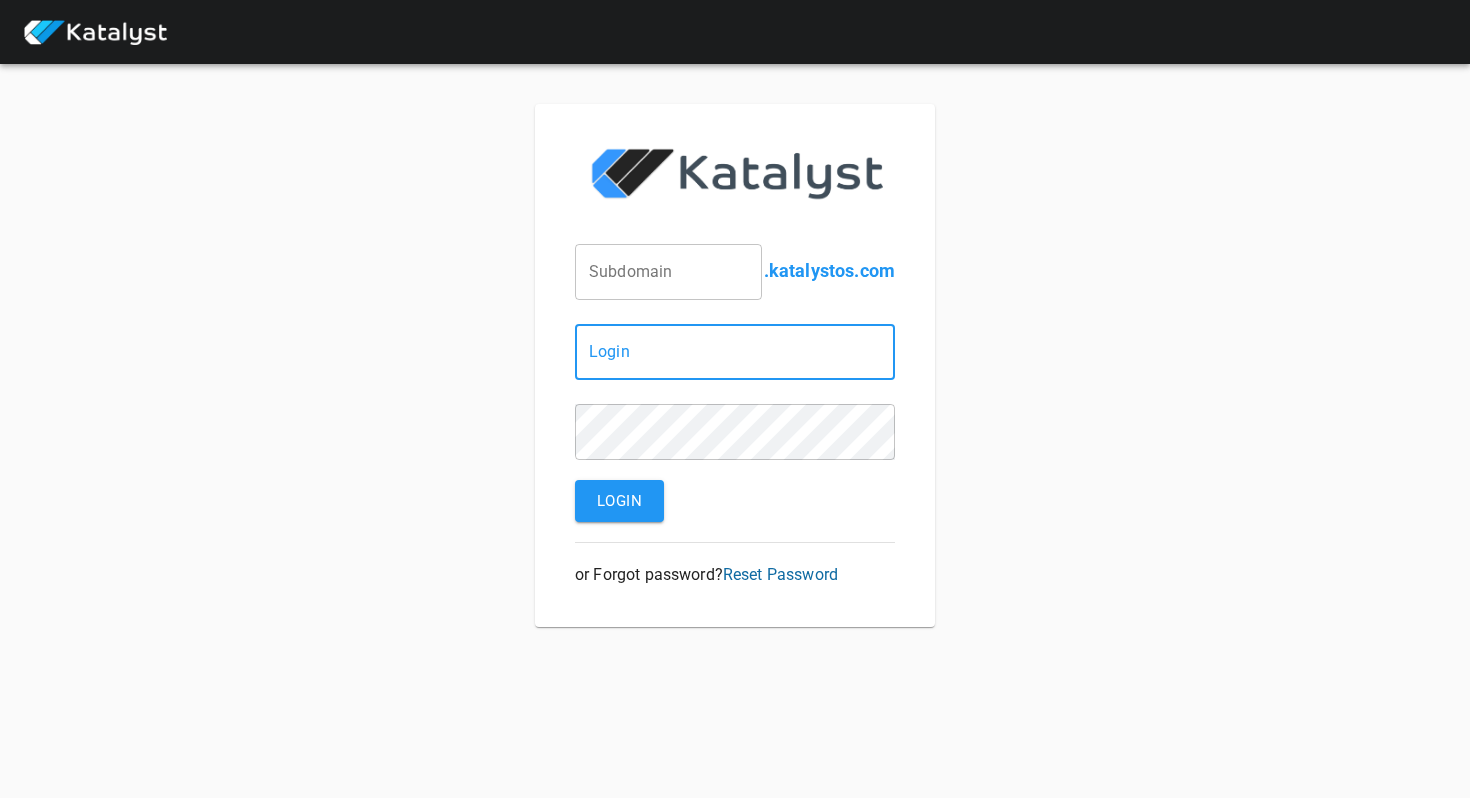 scroll, scrollTop: 0, scrollLeft: 0, axis: both 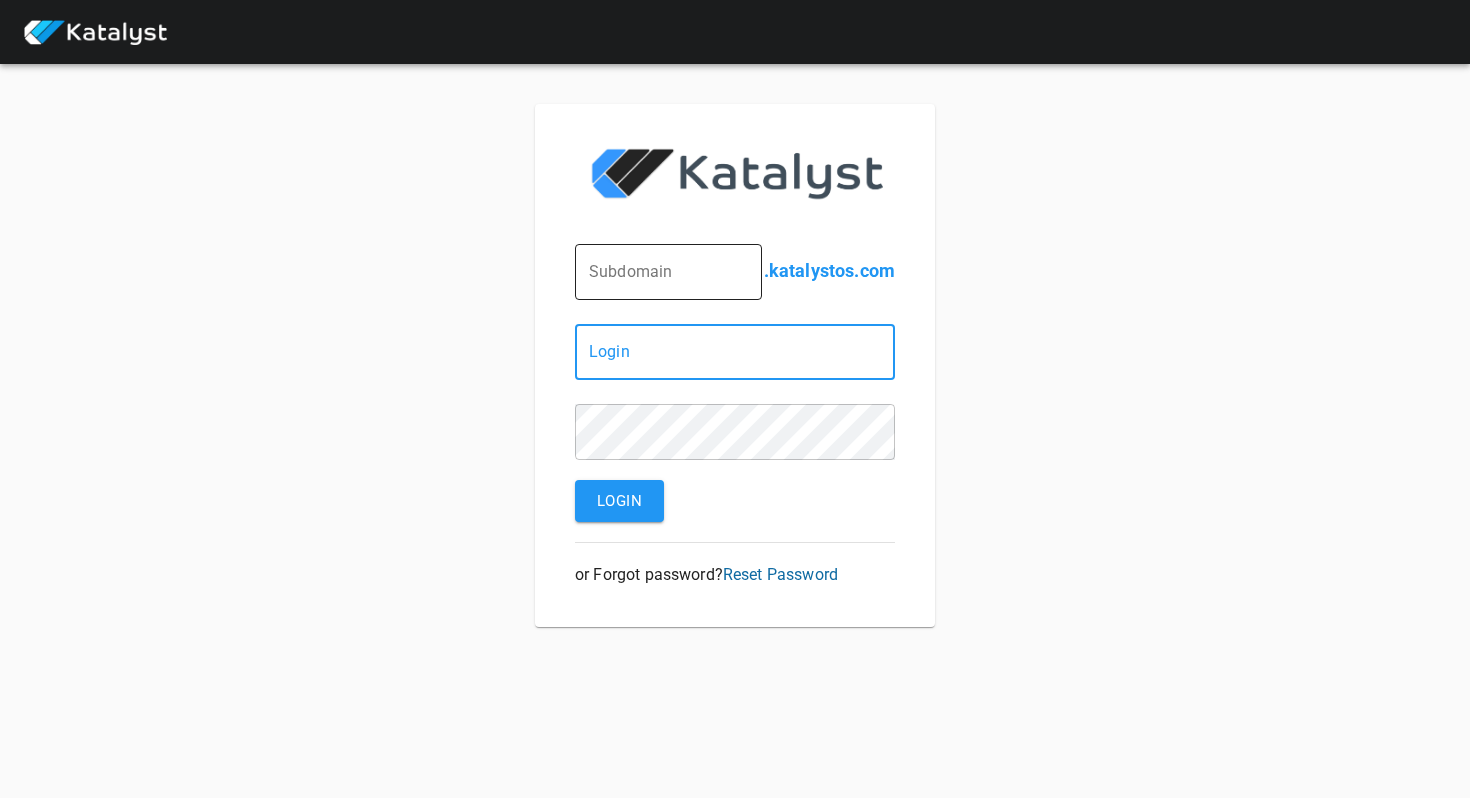 type on "shannon.barreira@greatnhrestaurants.com" 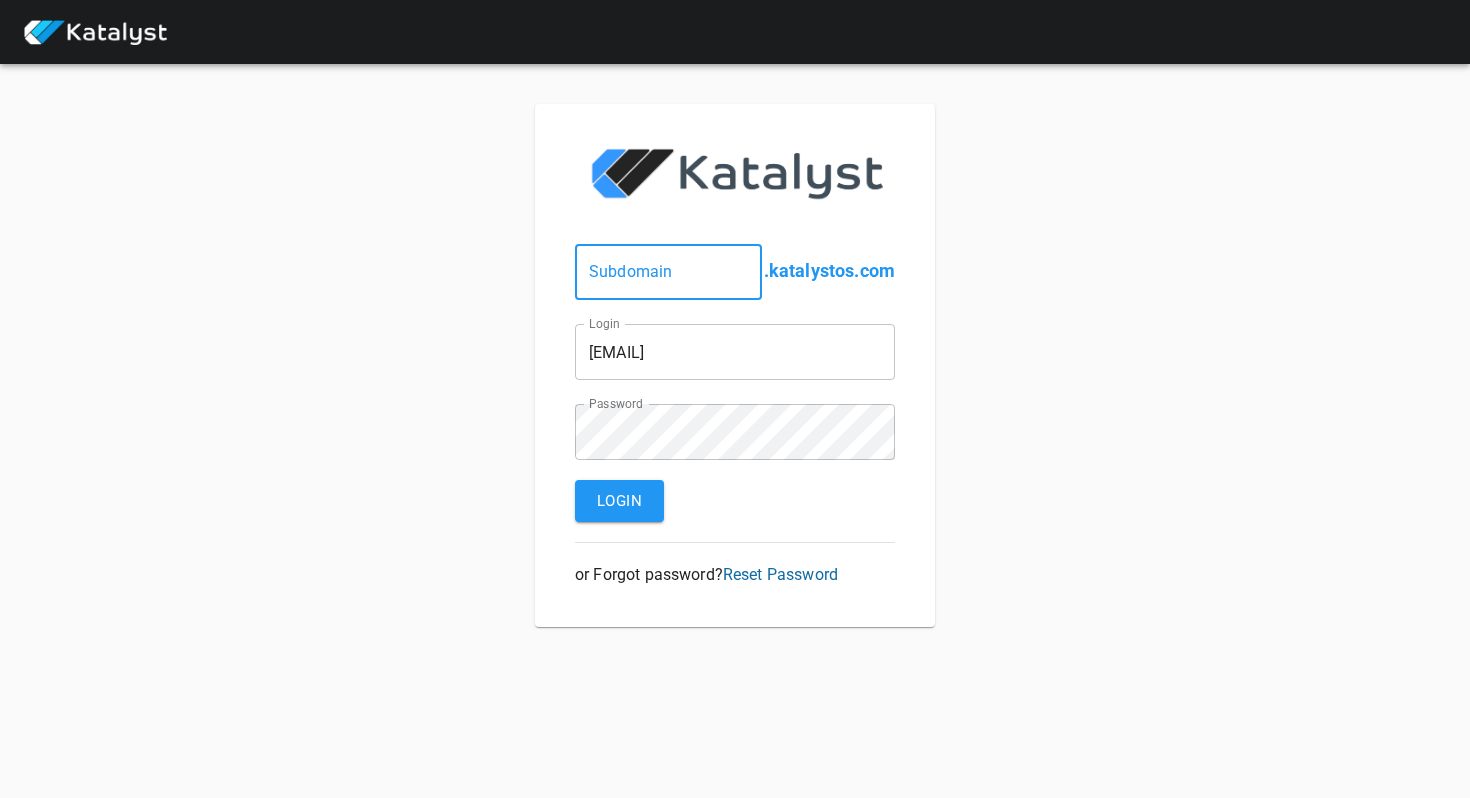 click at bounding box center [668, 272] 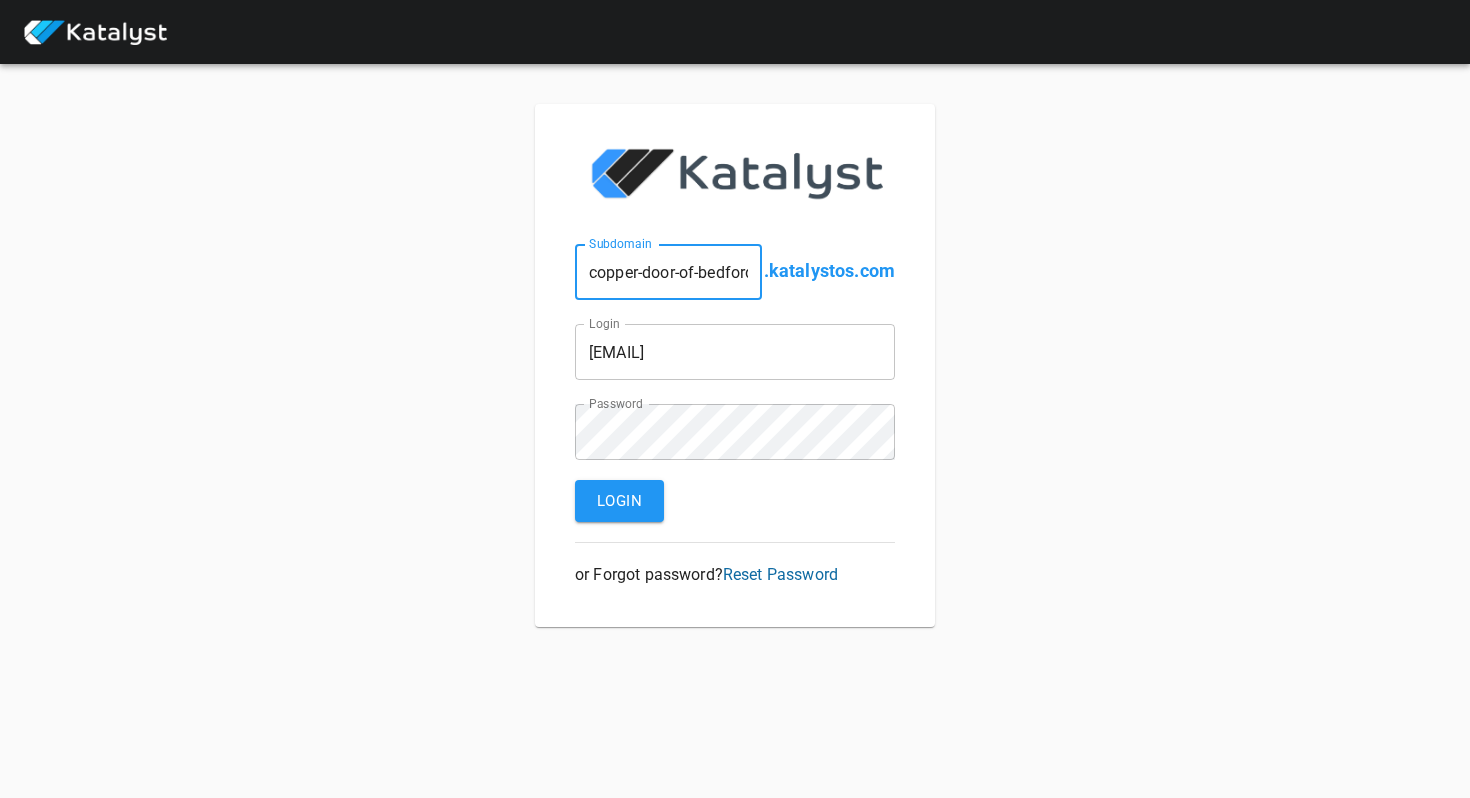 scroll, scrollTop: 0, scrollLeft: 9, axis: horizontal 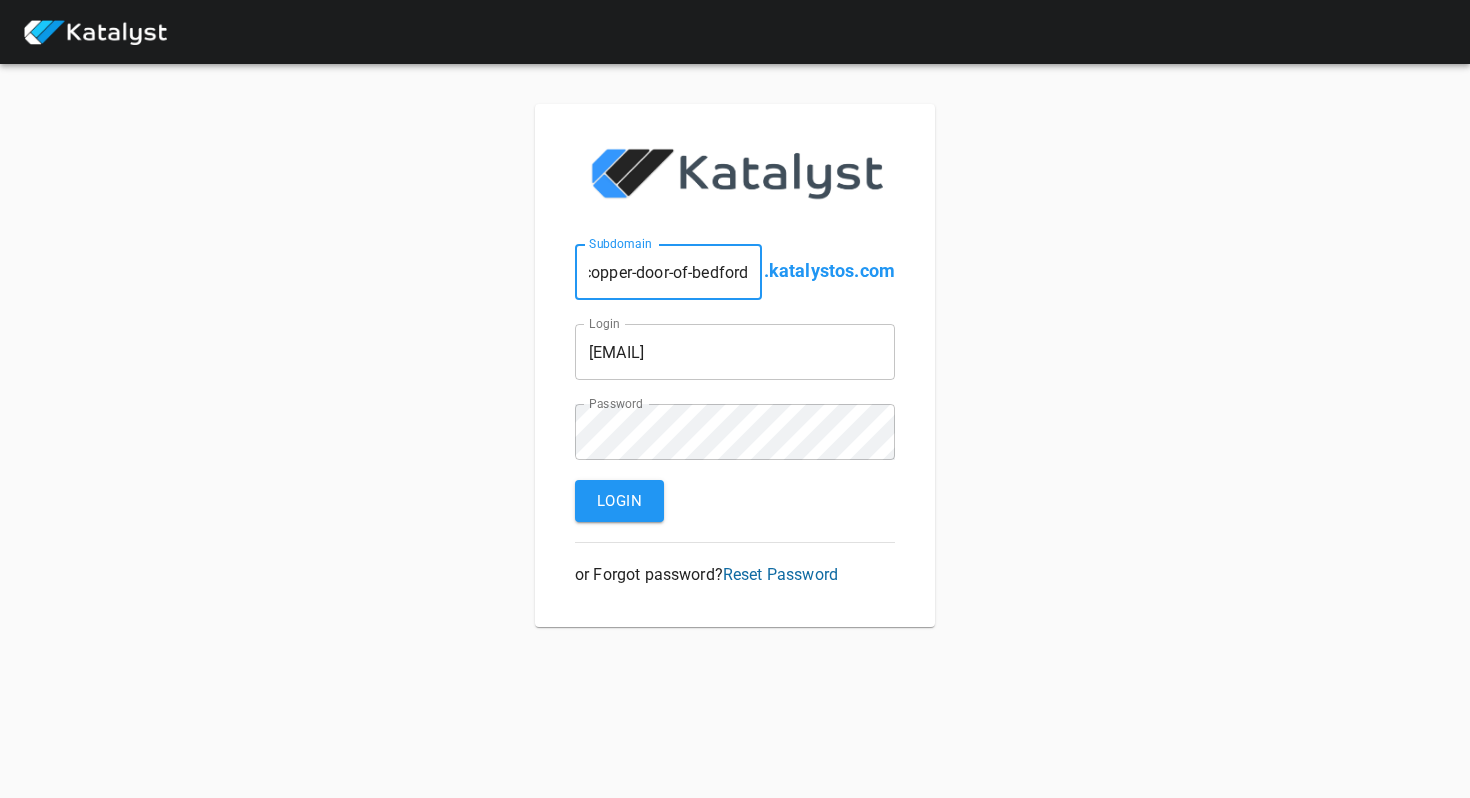 type on "copper-door-of-bedford" 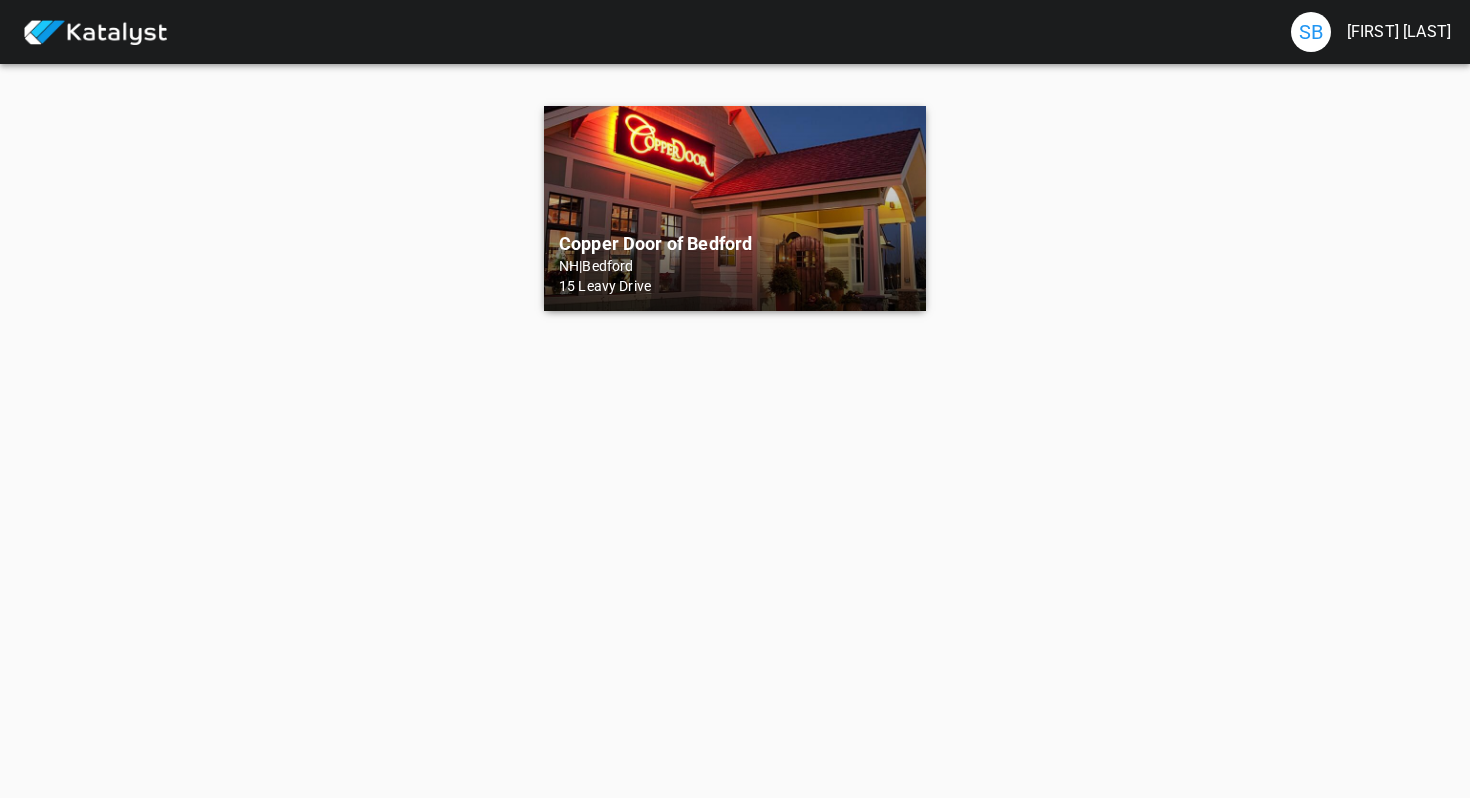 click on "NH  |  Bedford" at bounding box center (735, 266) 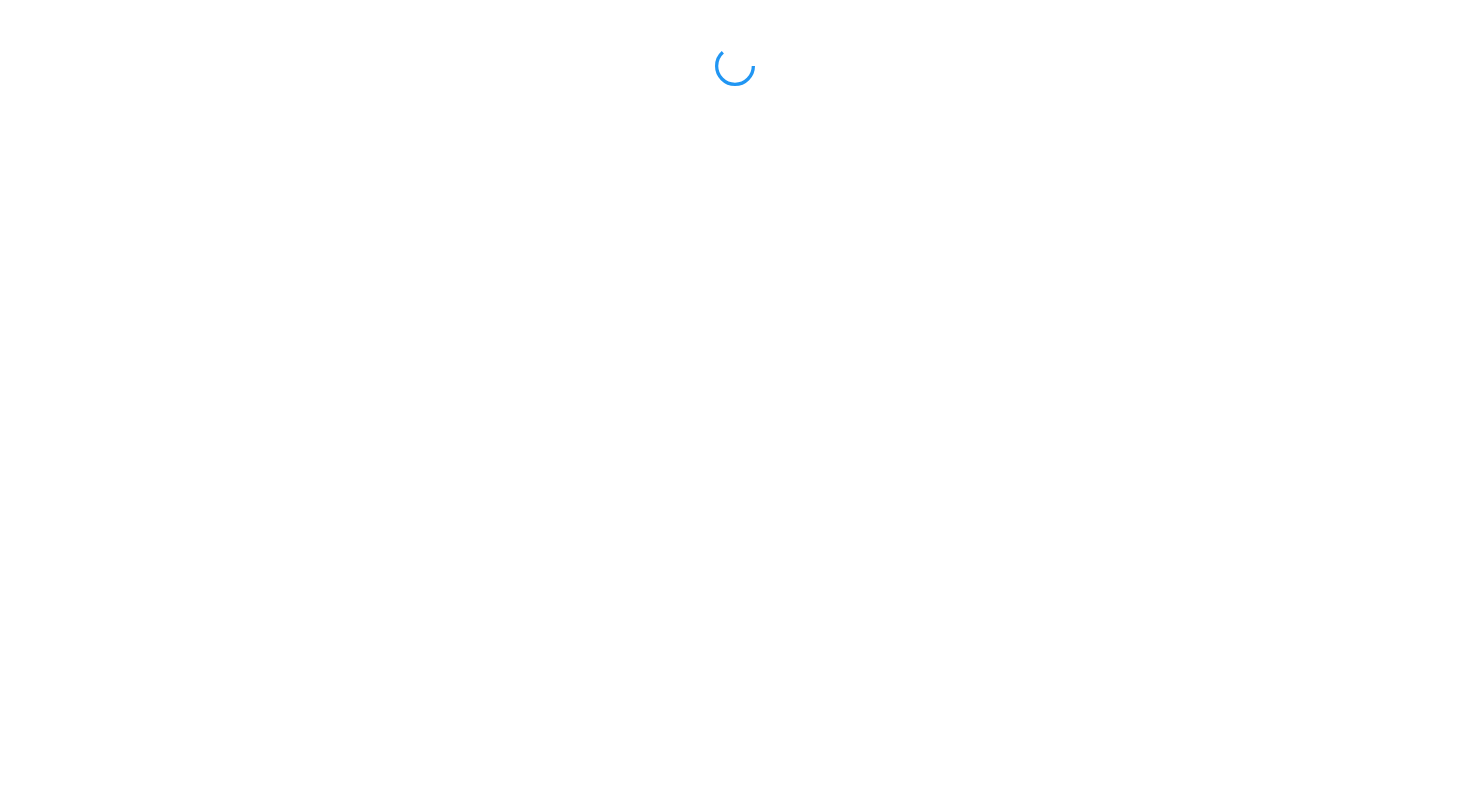 scroll, scrollTop: 0, scrollLeft: 0, axis: both 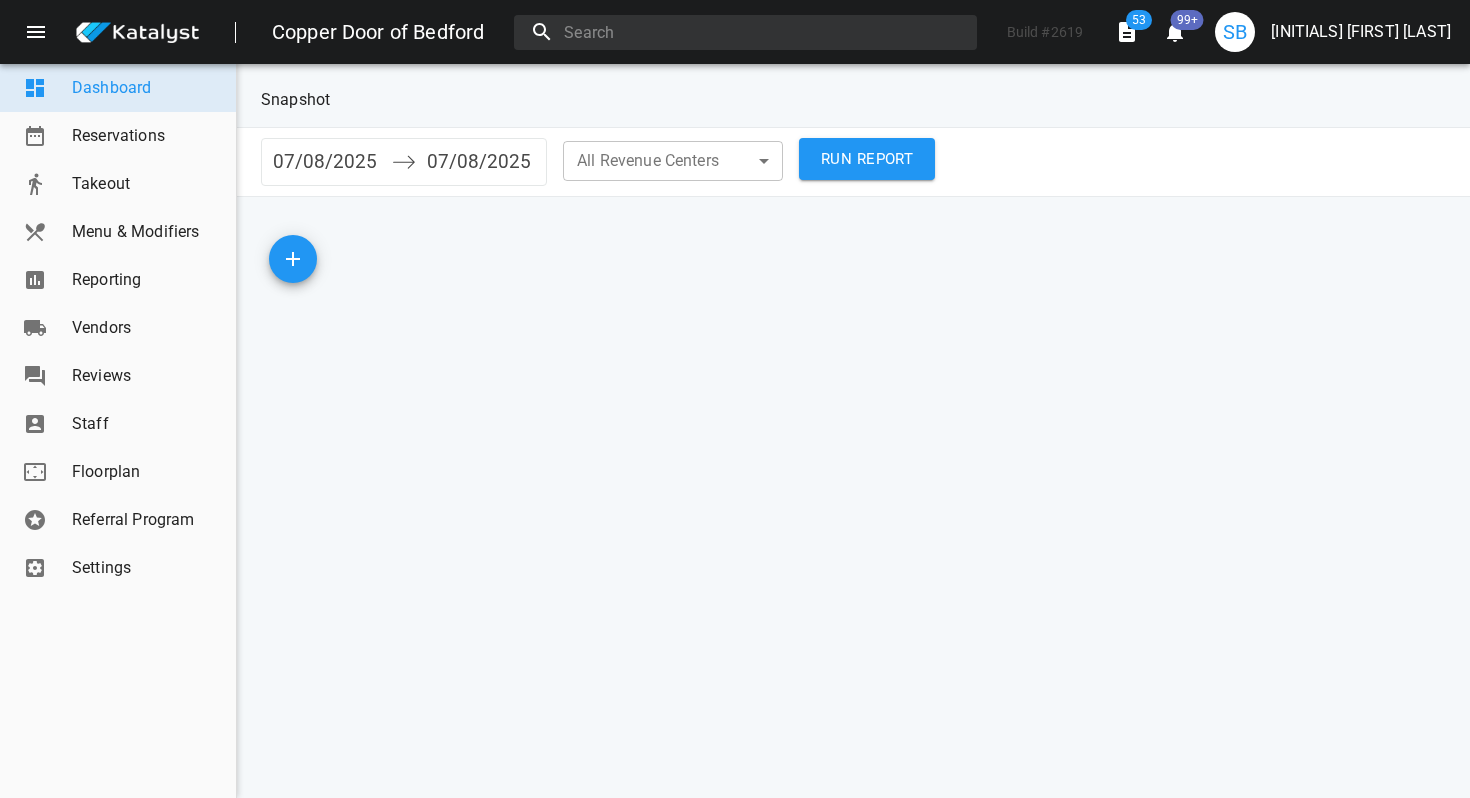 click on "Reporting" at bounding box center [146, 280] 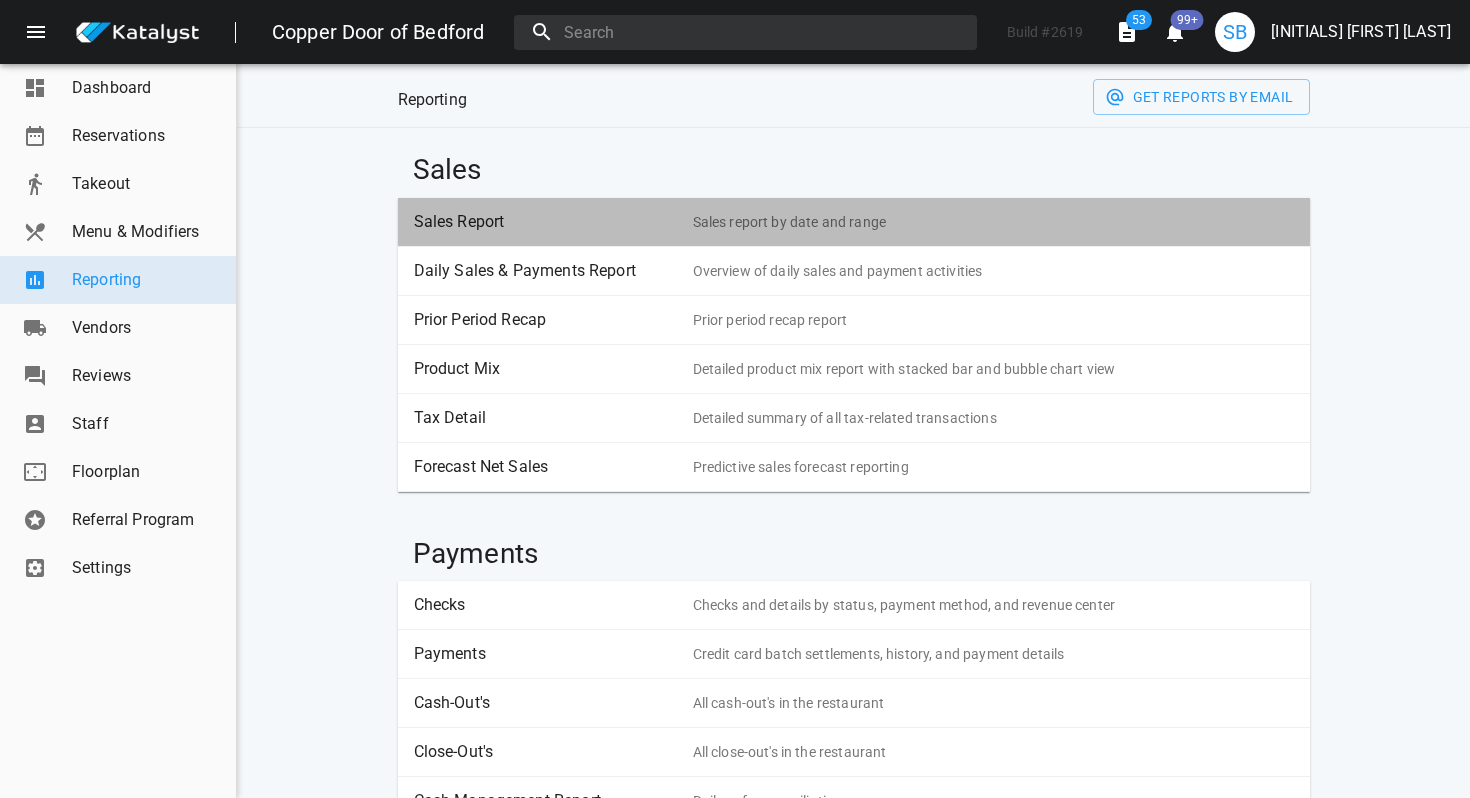 click on "Sales Report" at bounding box center (546, 222) 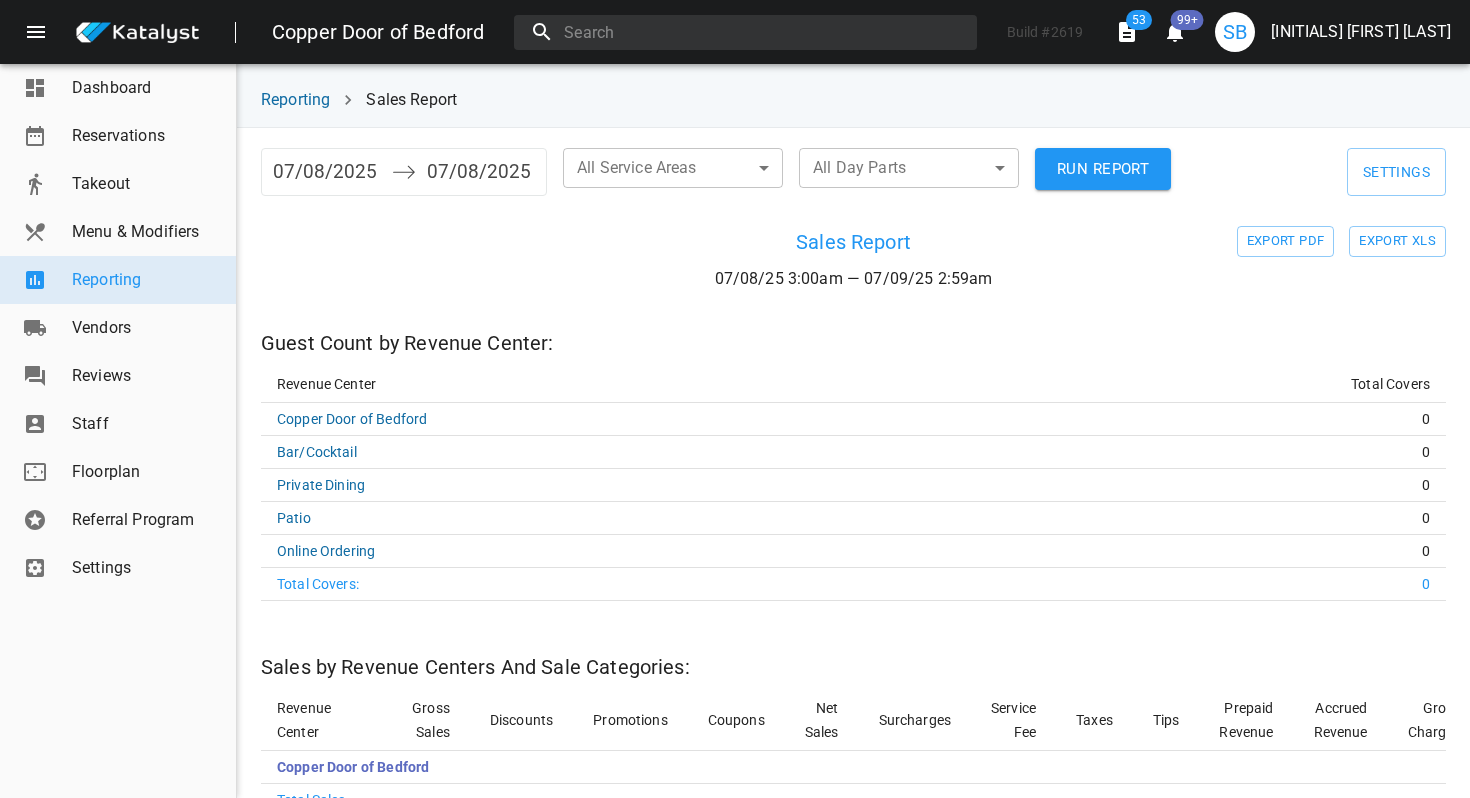 click on "07/08/2025" at bounding box center (327, 172) 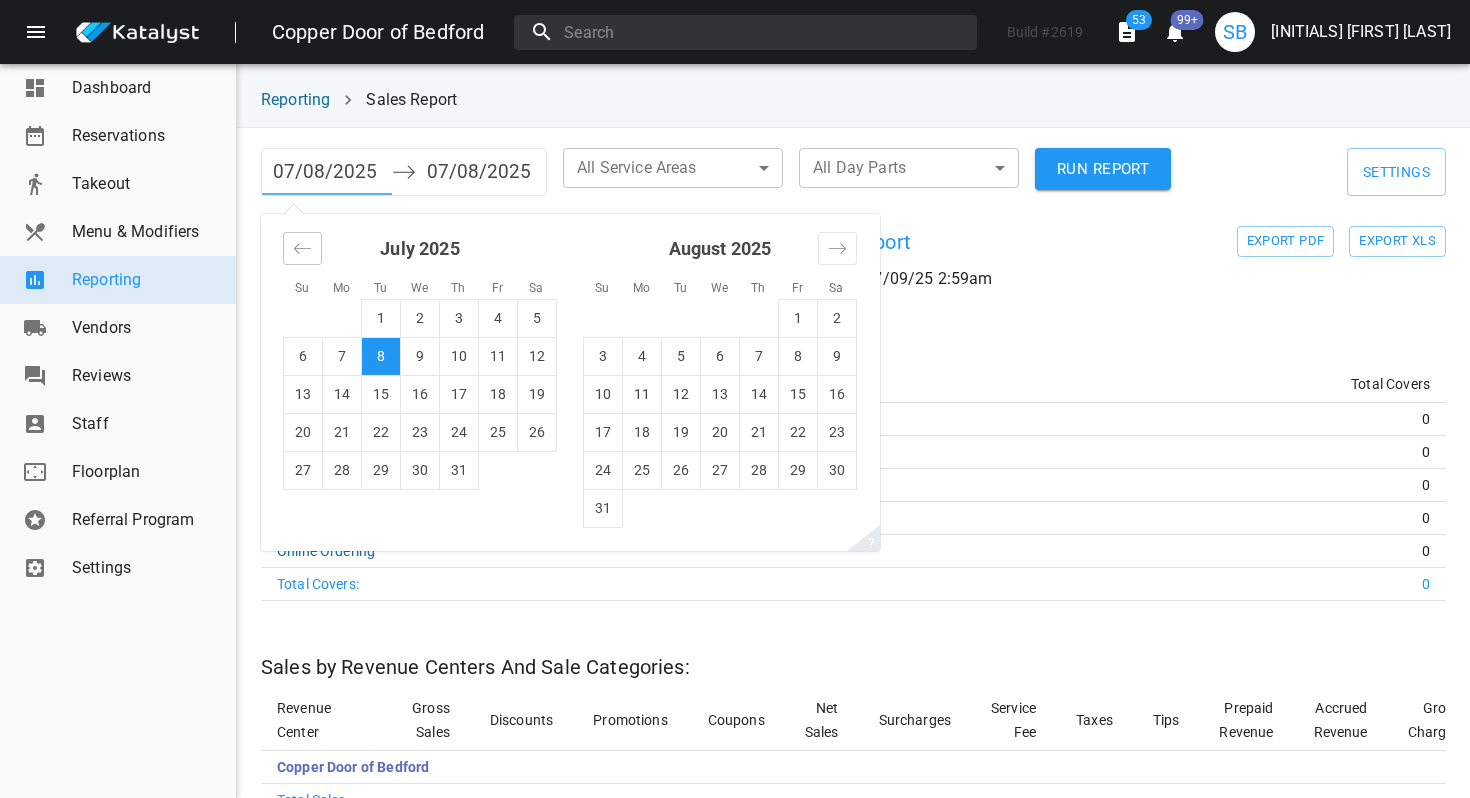 click at bounding box center (302, 248) 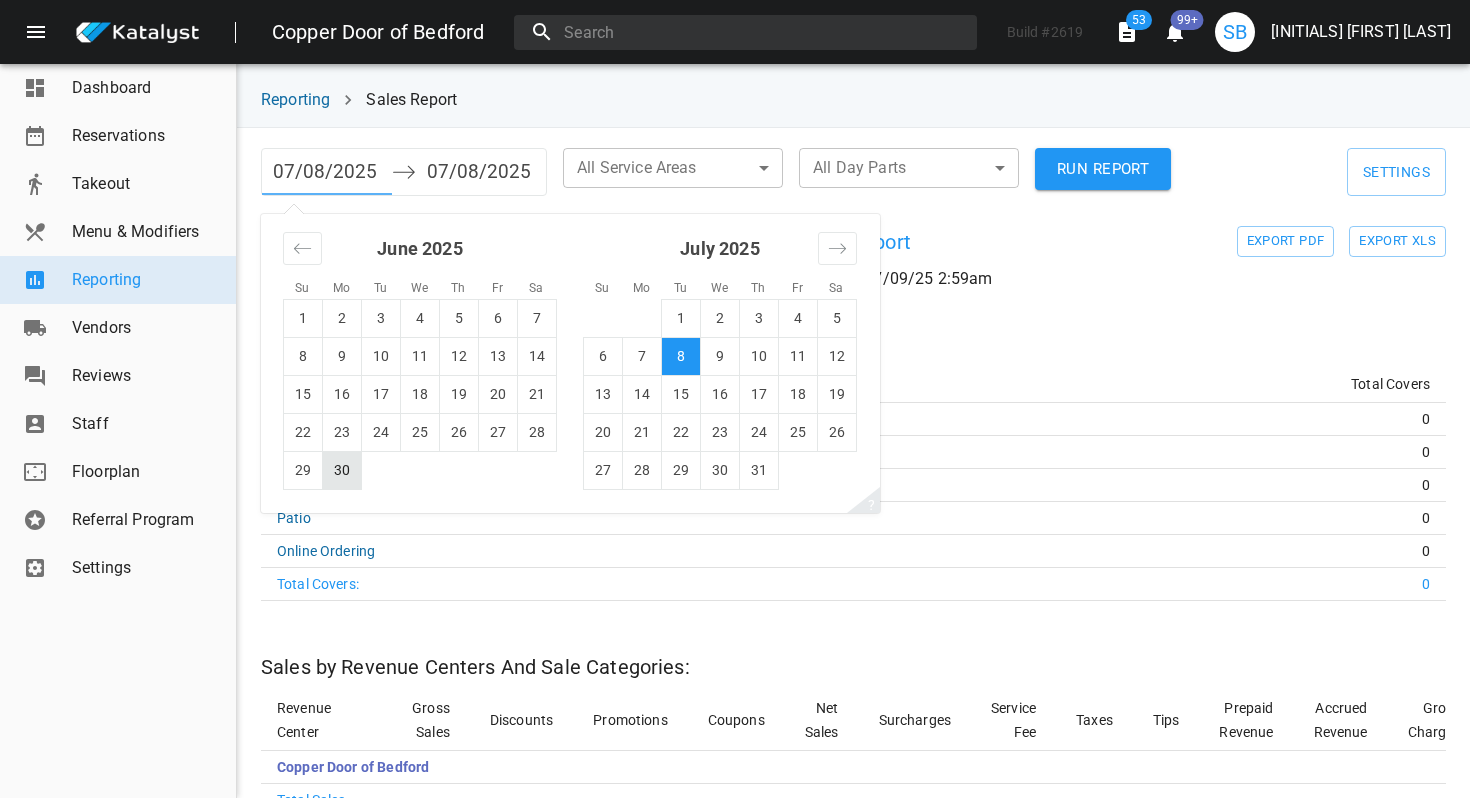 click on "30" at bounding box center (342, 470) 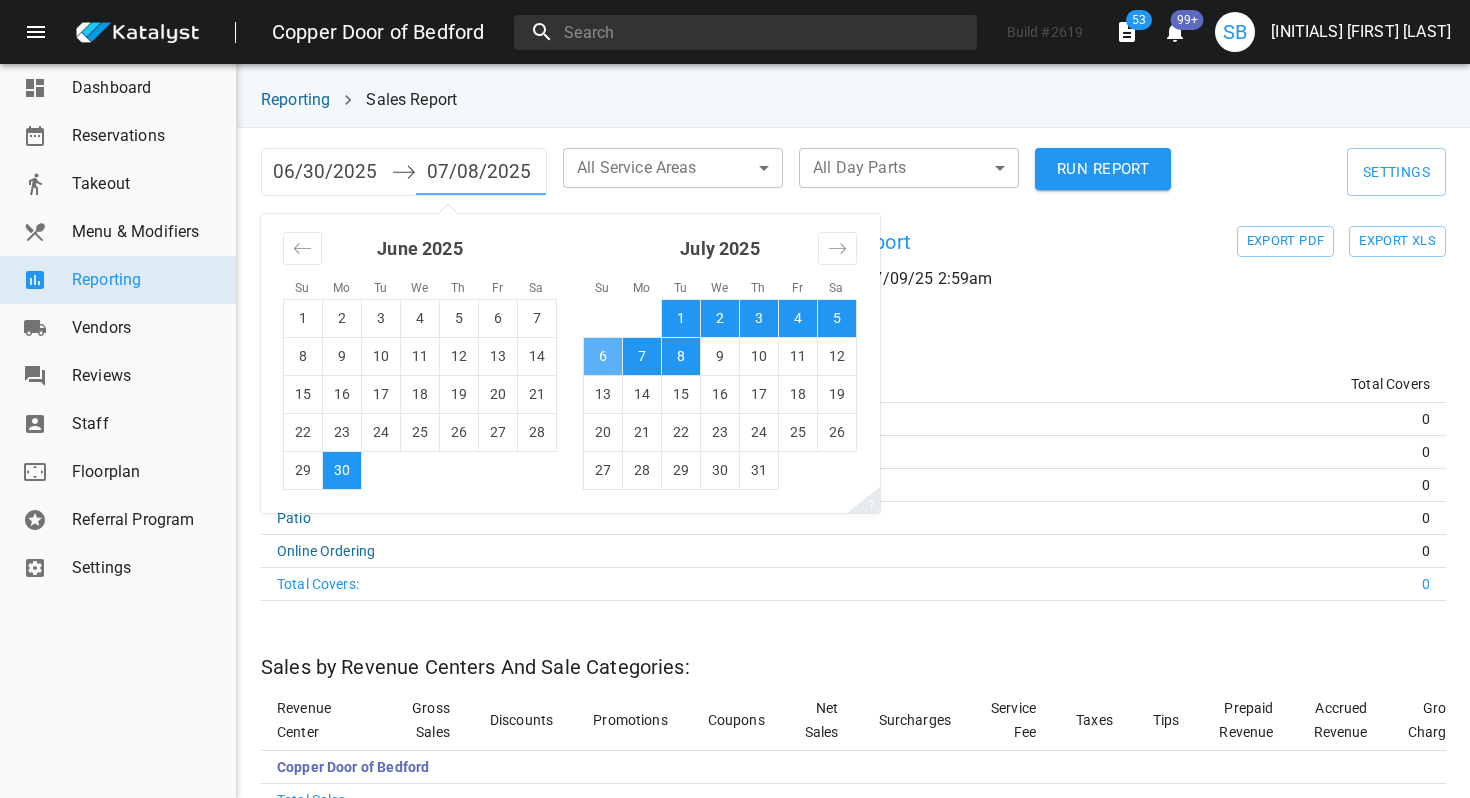 click on "6" at bounding box center (603, 356) 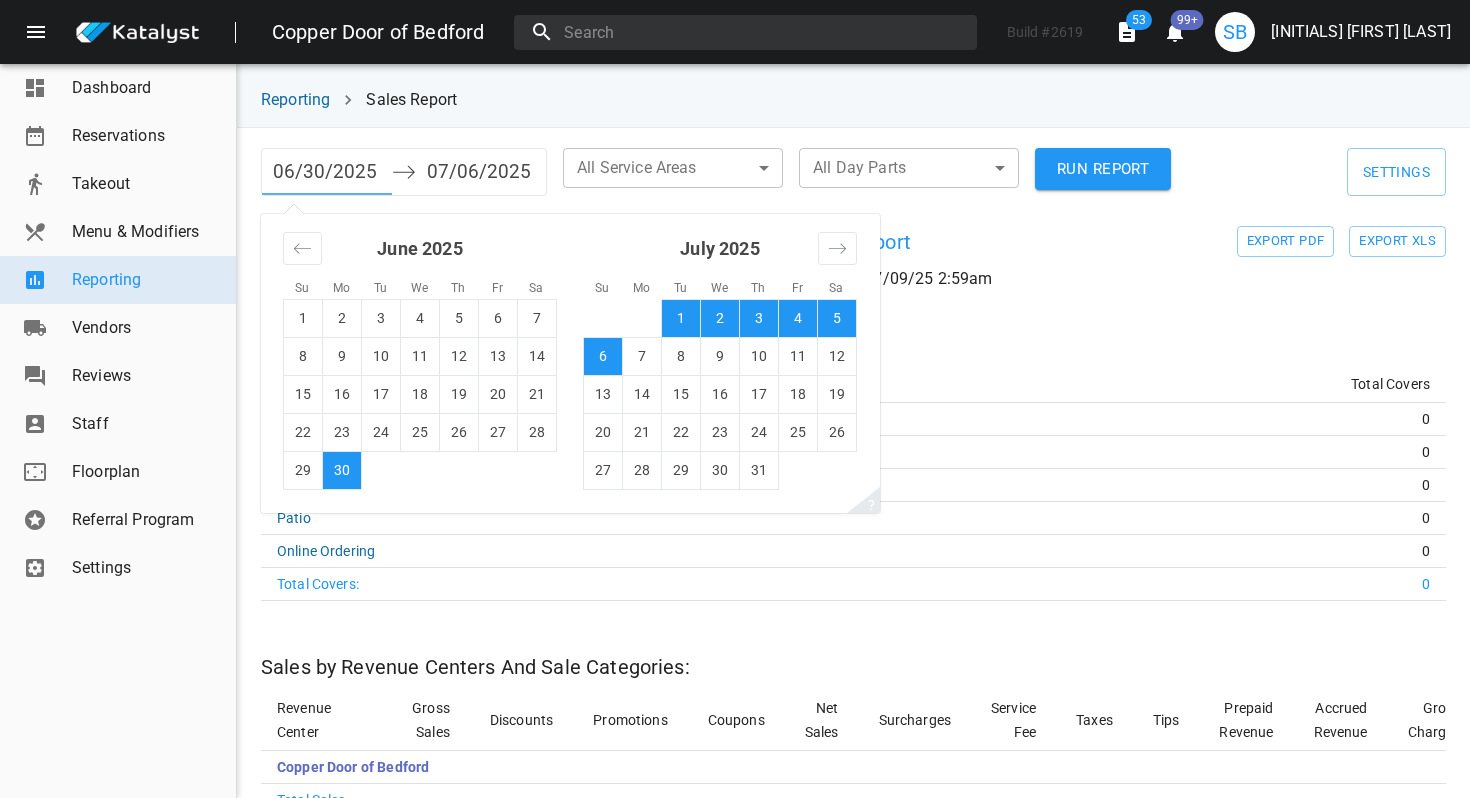 click on "06/30/2025" at bounding box center (327, 172) 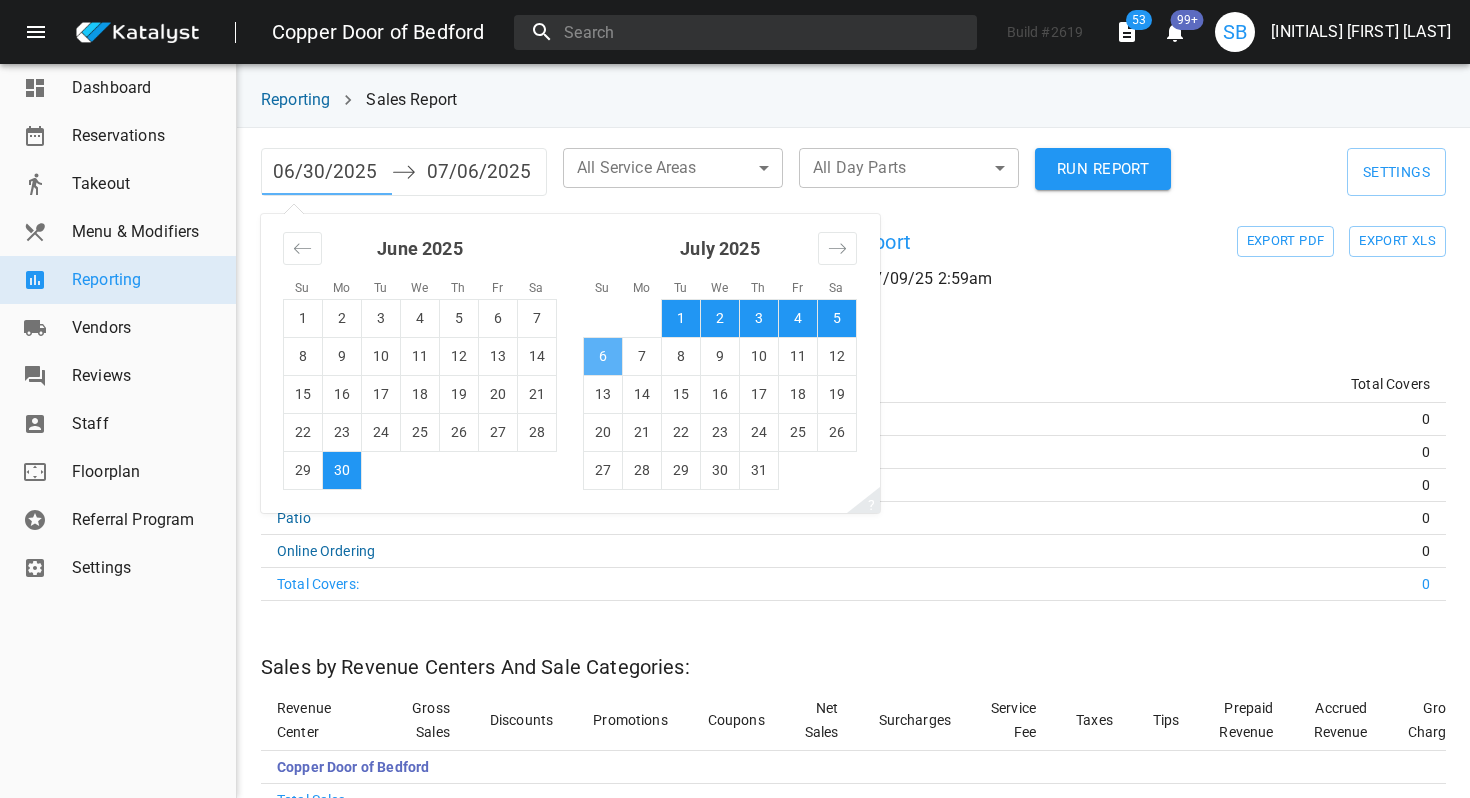 click on "6" at bounding box center [603, 356] 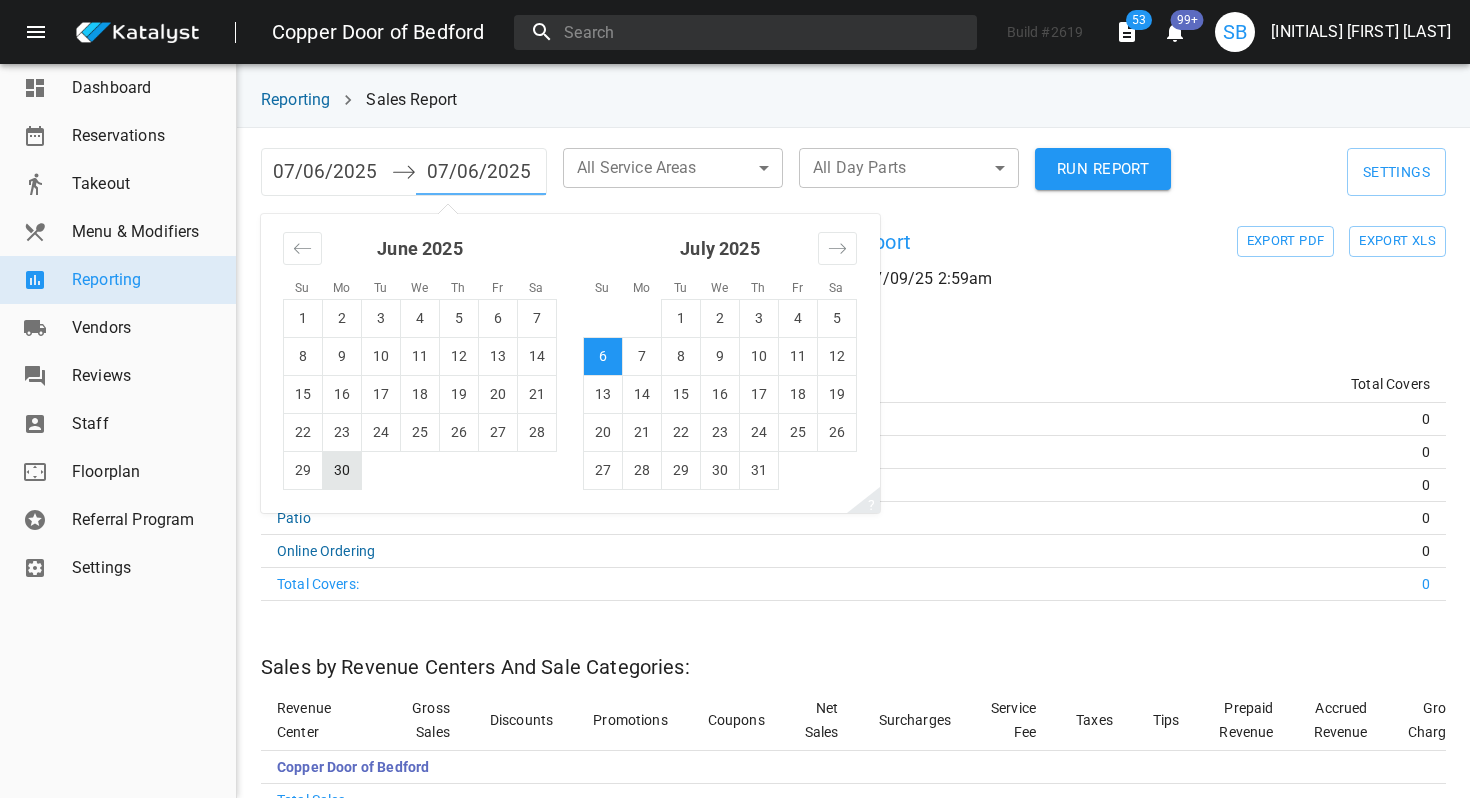 click on "30" at bounding box center [342, 470] 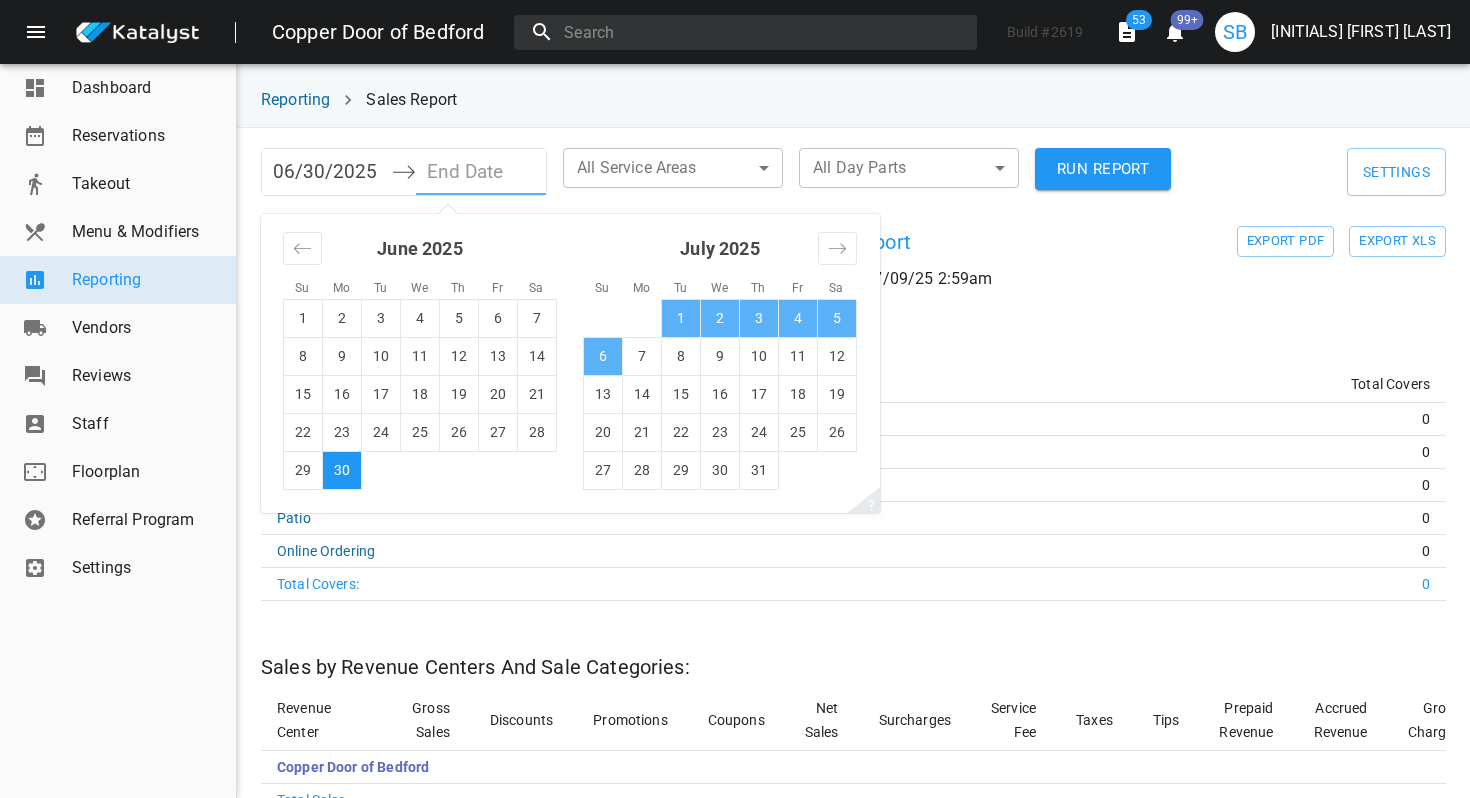 click on "6" at bounding box center (603, 356) 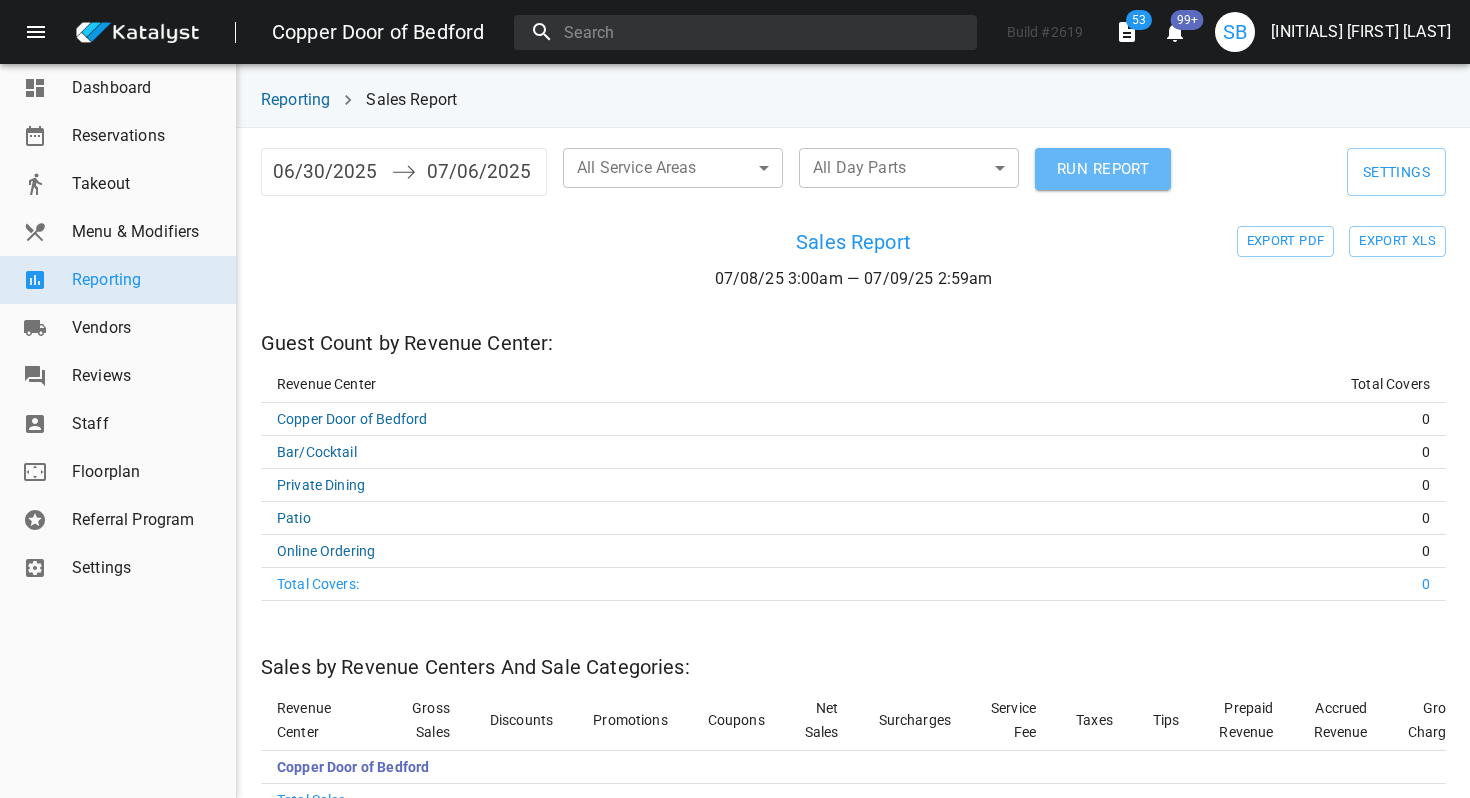 click on "RUN REPORT" at bounding box center (1103, 169) 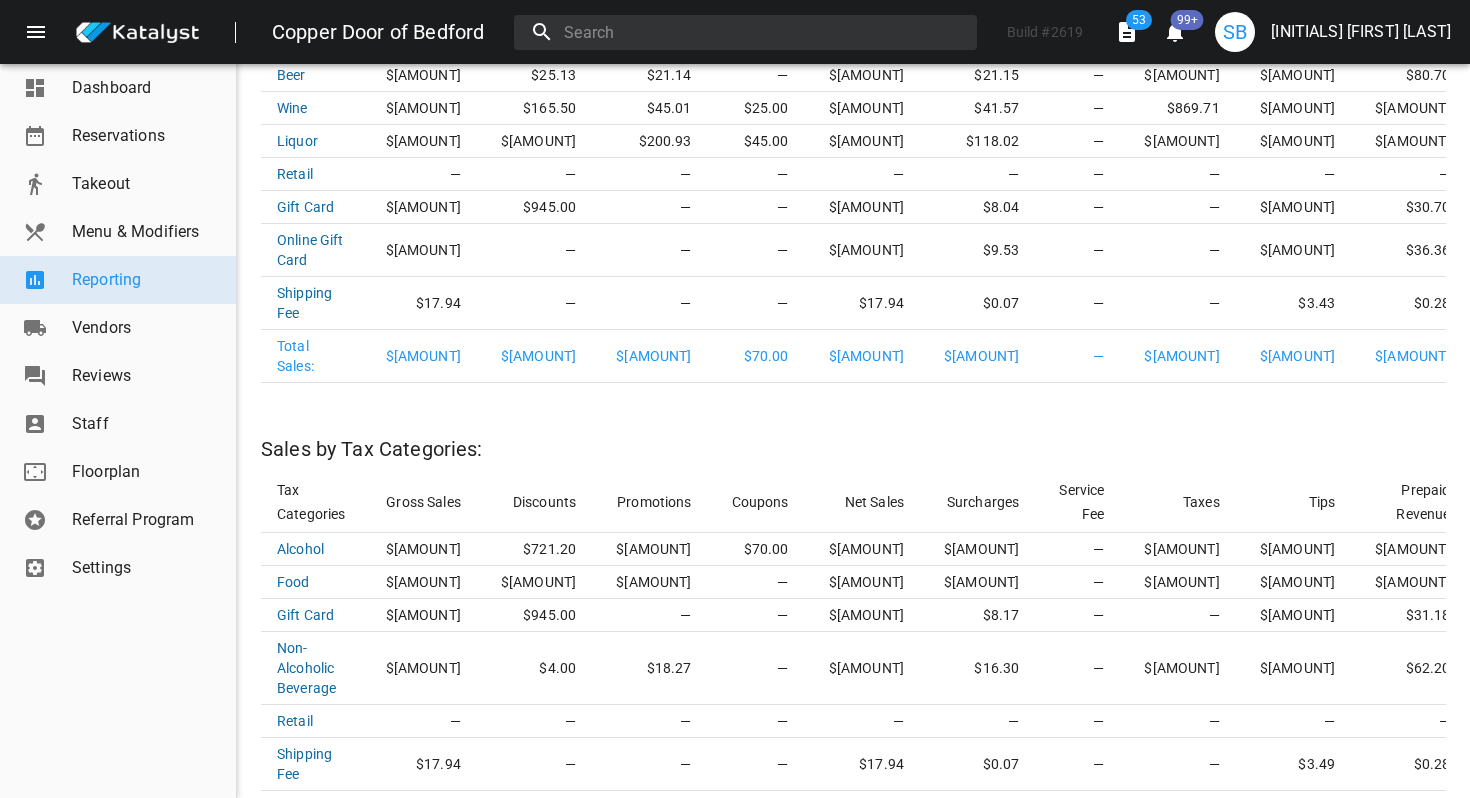 scroll, scrollTop: 2971, scrollLeft: 0, axis: vertical 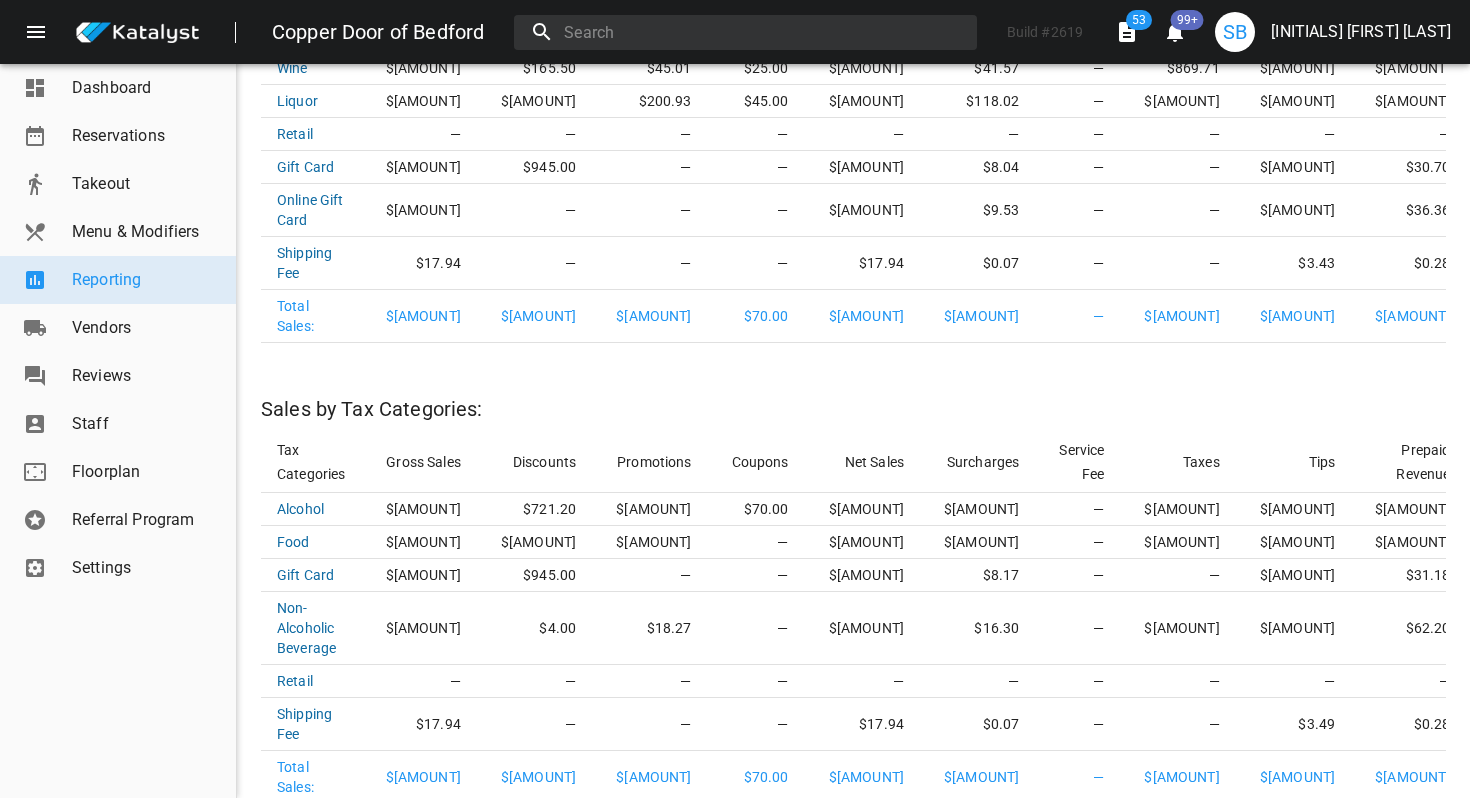 click on "[INITIALS] [FIRST] [LAST]" at bounding box center (1361, 32) 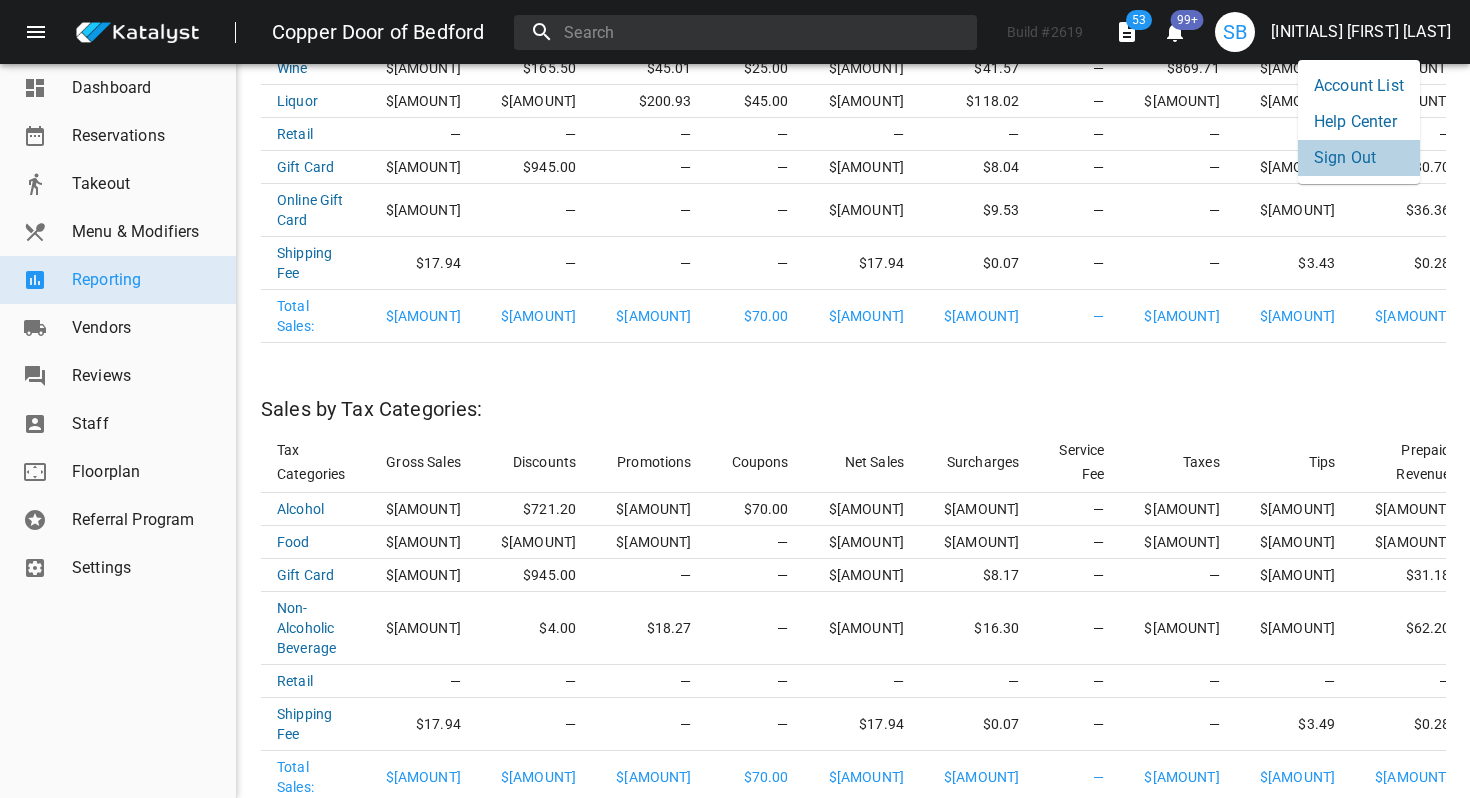 click on "Sign Out" at bounding box center (1359, 158) 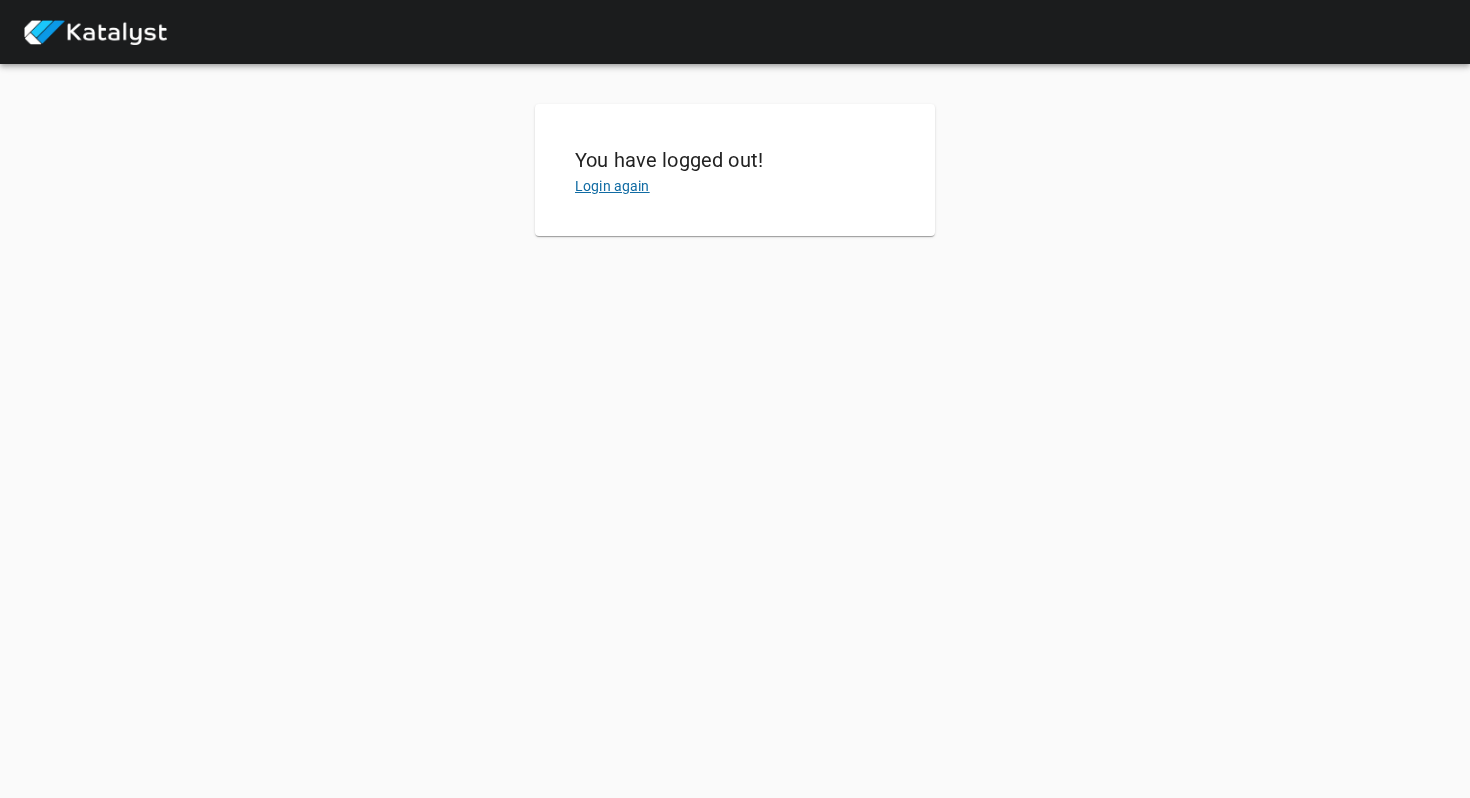 click on "Login again" at bounding box center (612, 186) 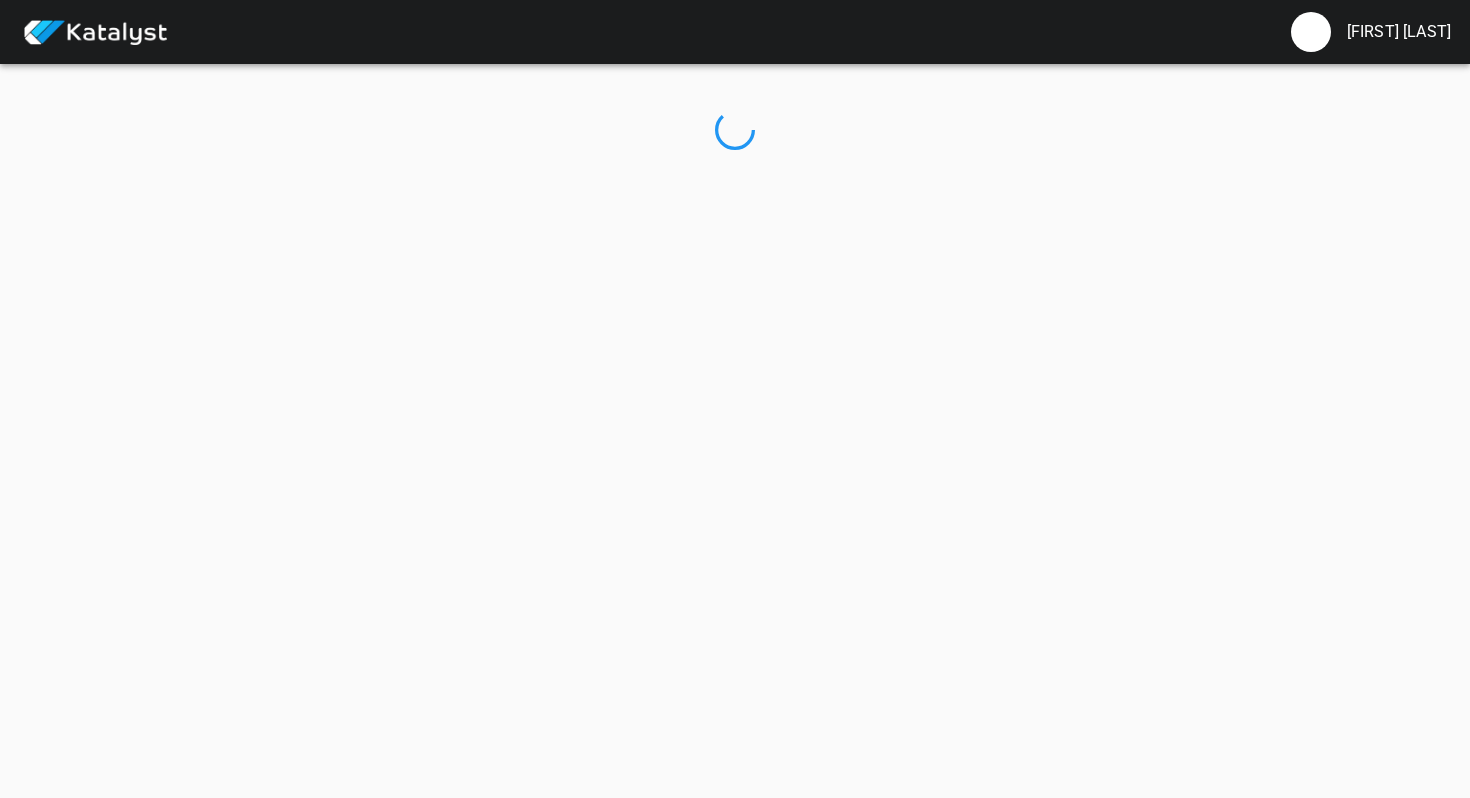 scroll, scrollTop: 0, scrollLeft: 0, axis: both 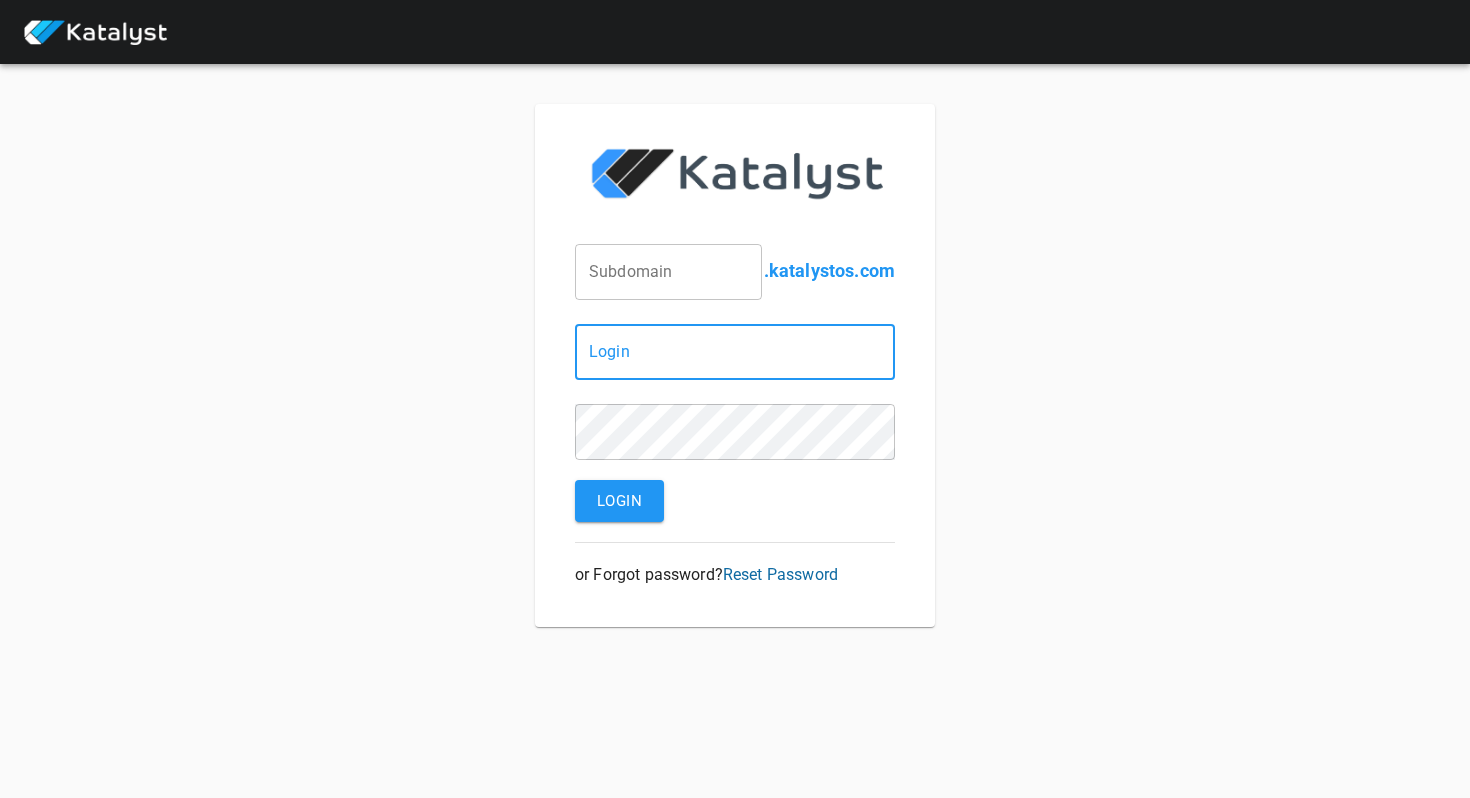 type on "[EMAIL]" 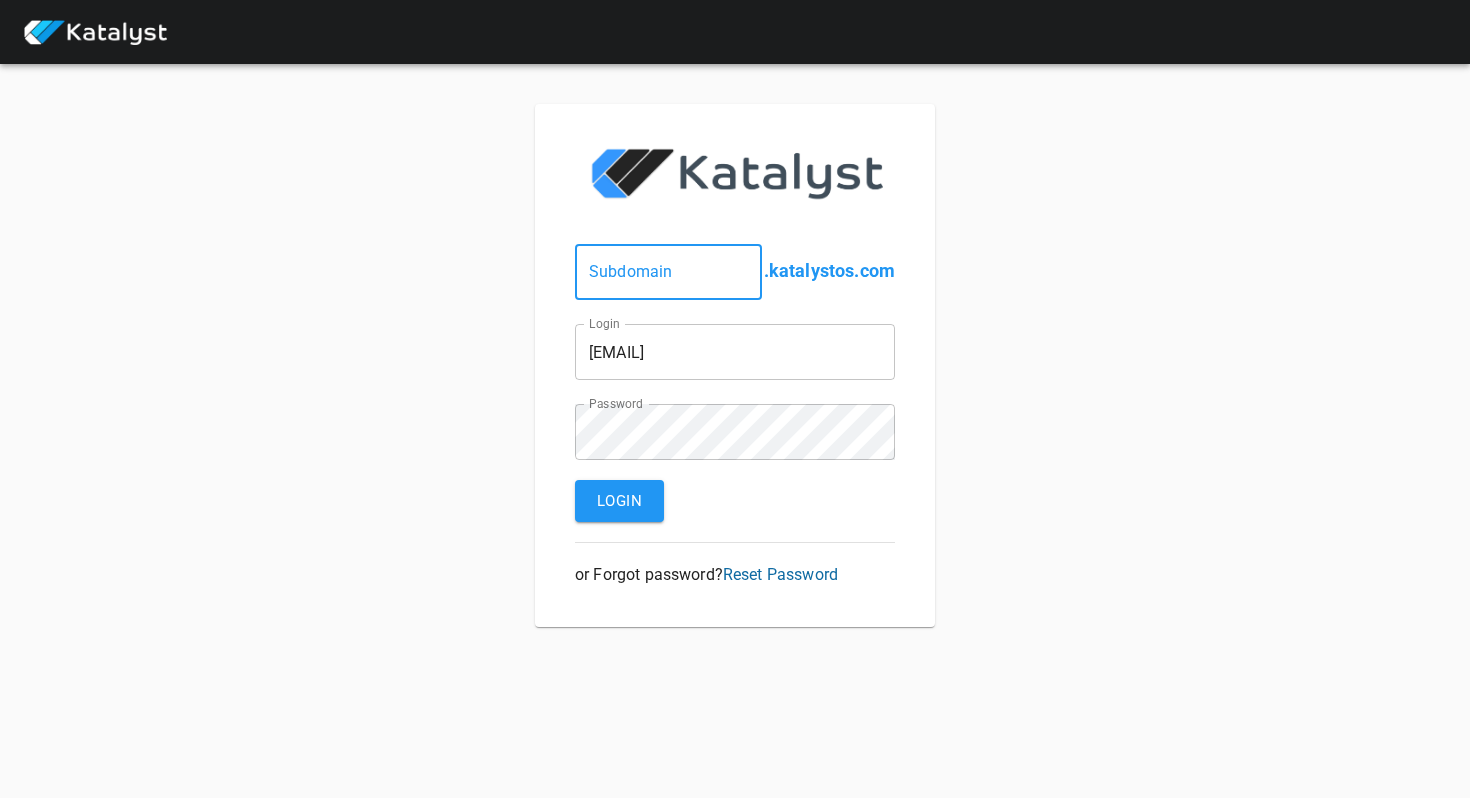 click at bounding box center [668, 272] 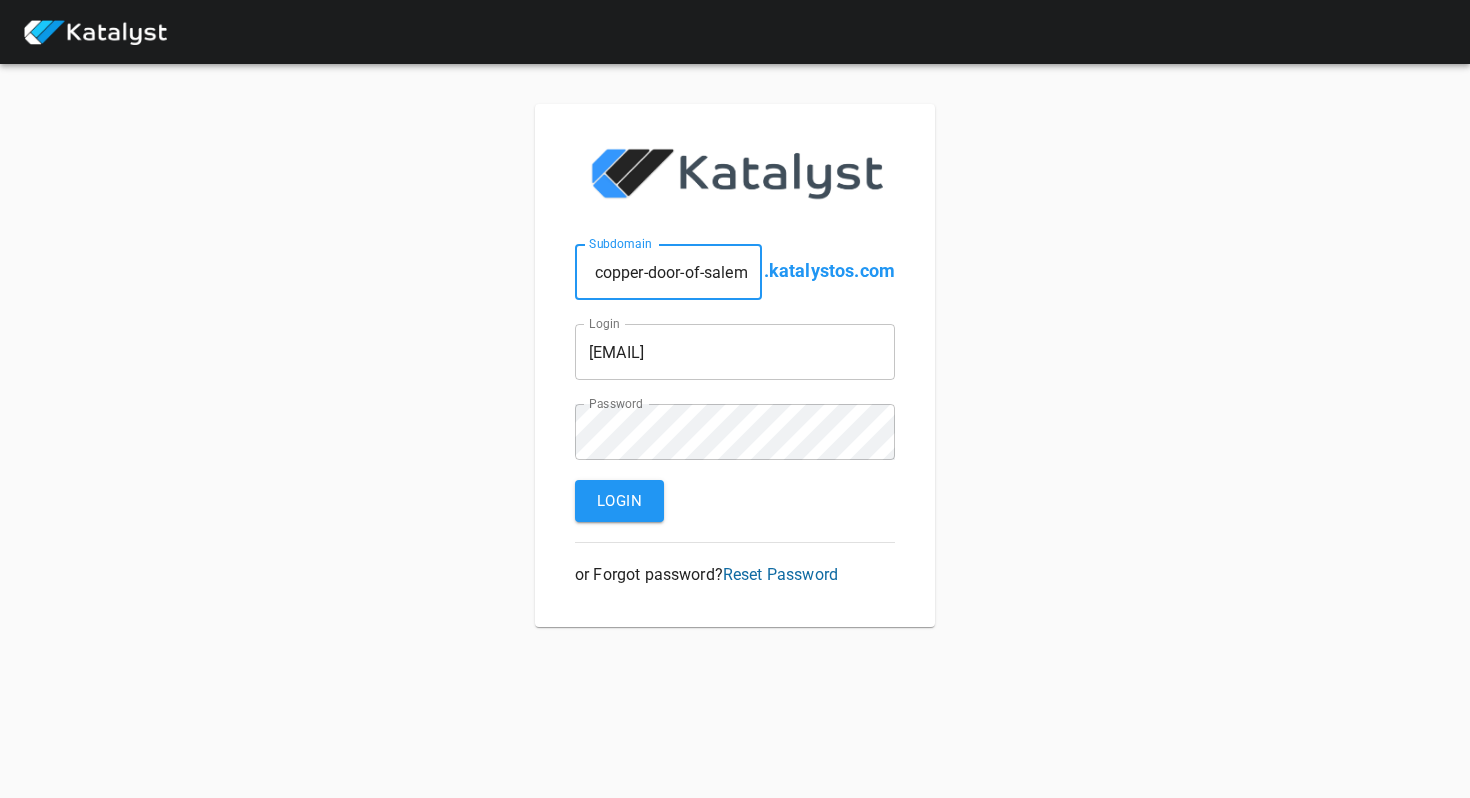 type on "copper-door-of-salem" 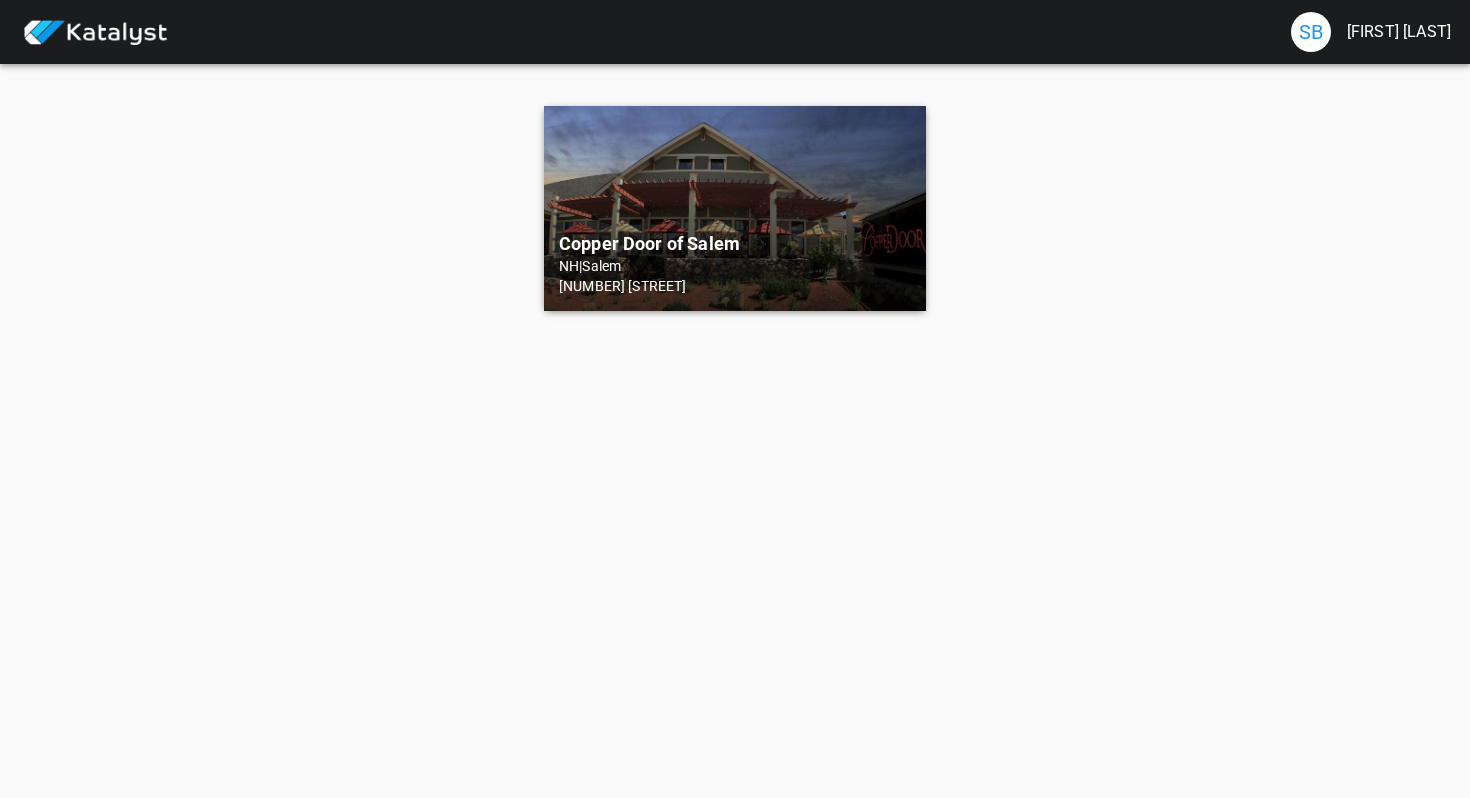 click on "Copper Door of Salem" at bounding box center [735, 244] 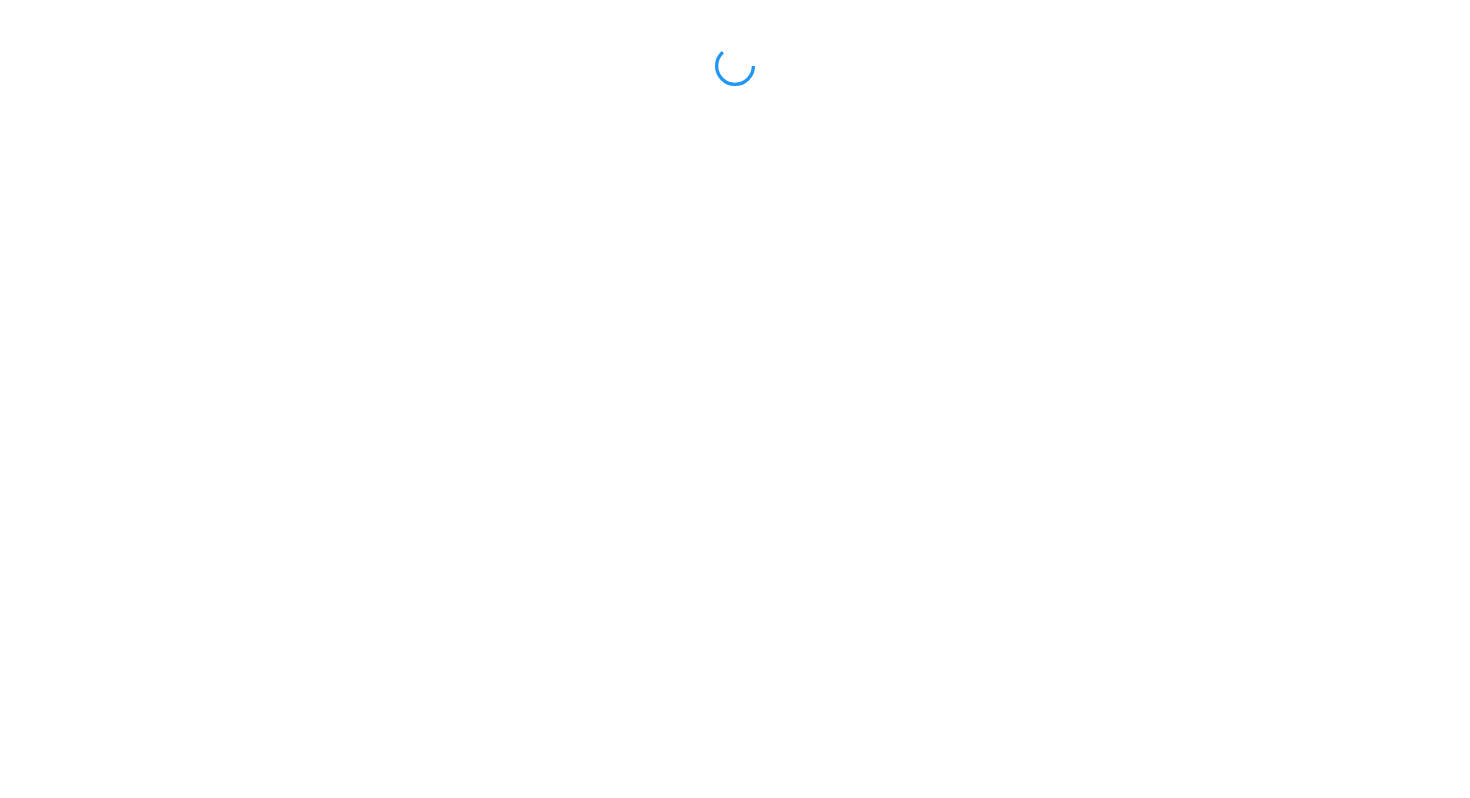 scroll, scrollTop: 0, scrollLeft: 0, axis: both 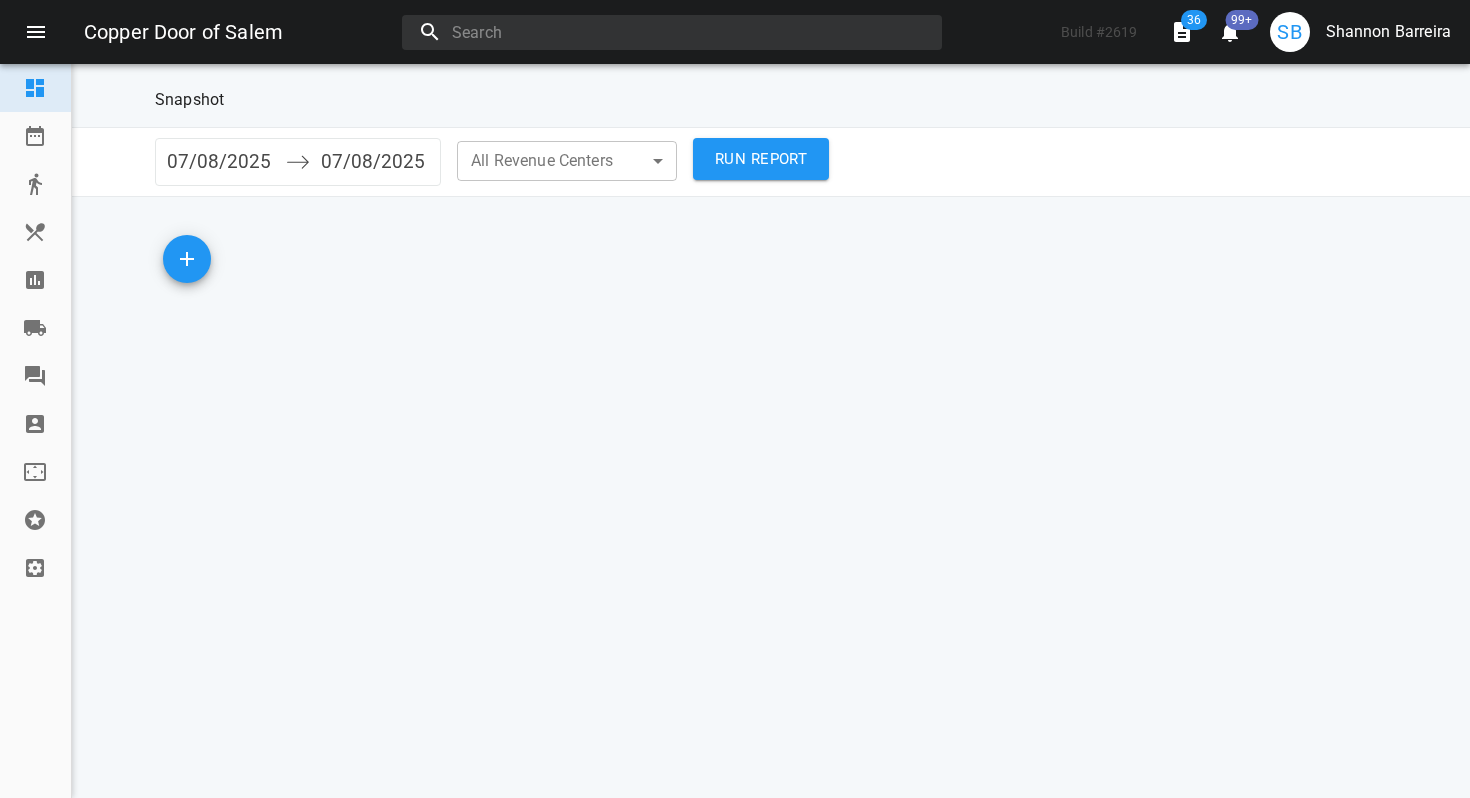 click at bounding box center [35, 280] 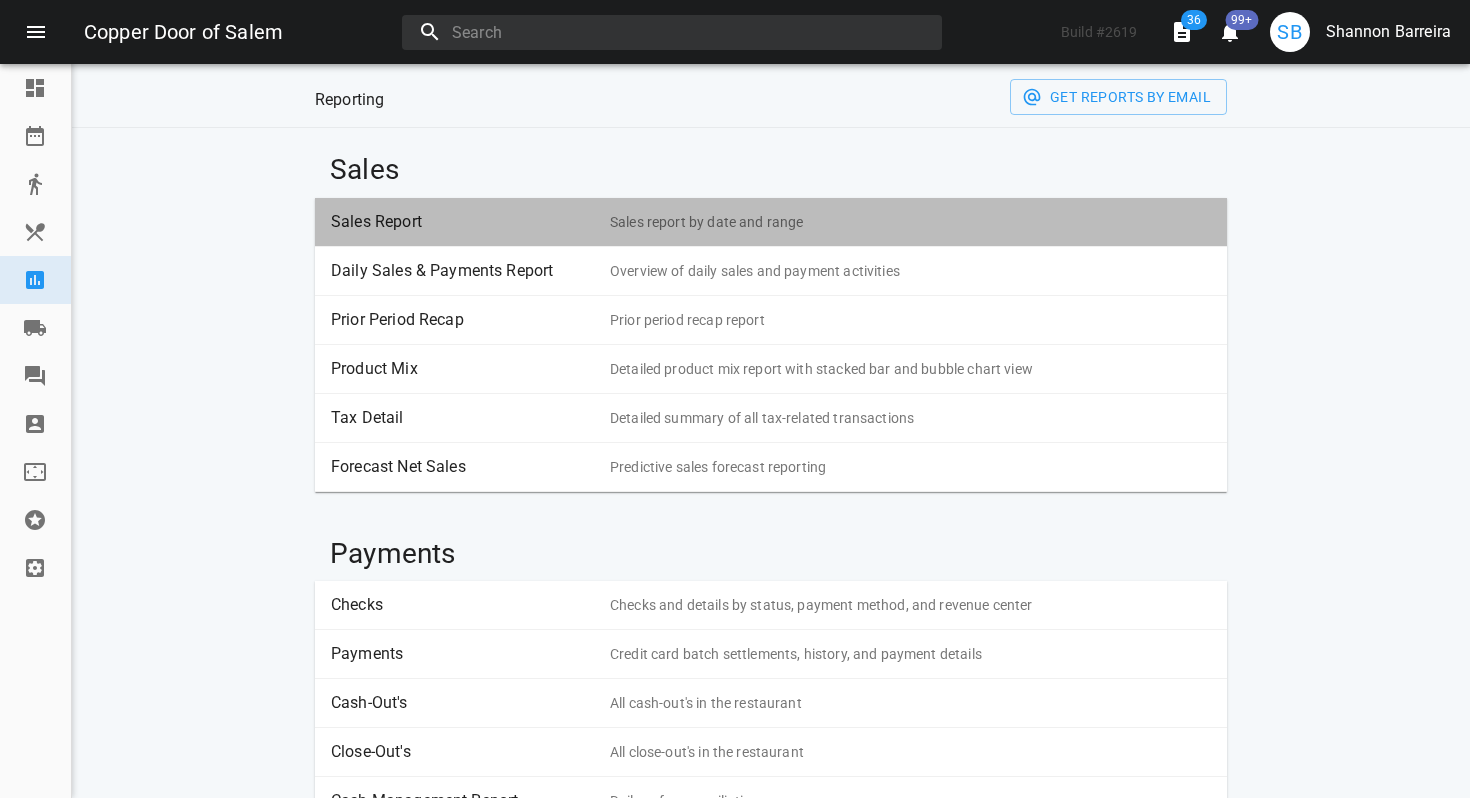 click on "Sales Report" at bounding box center [463, 222] 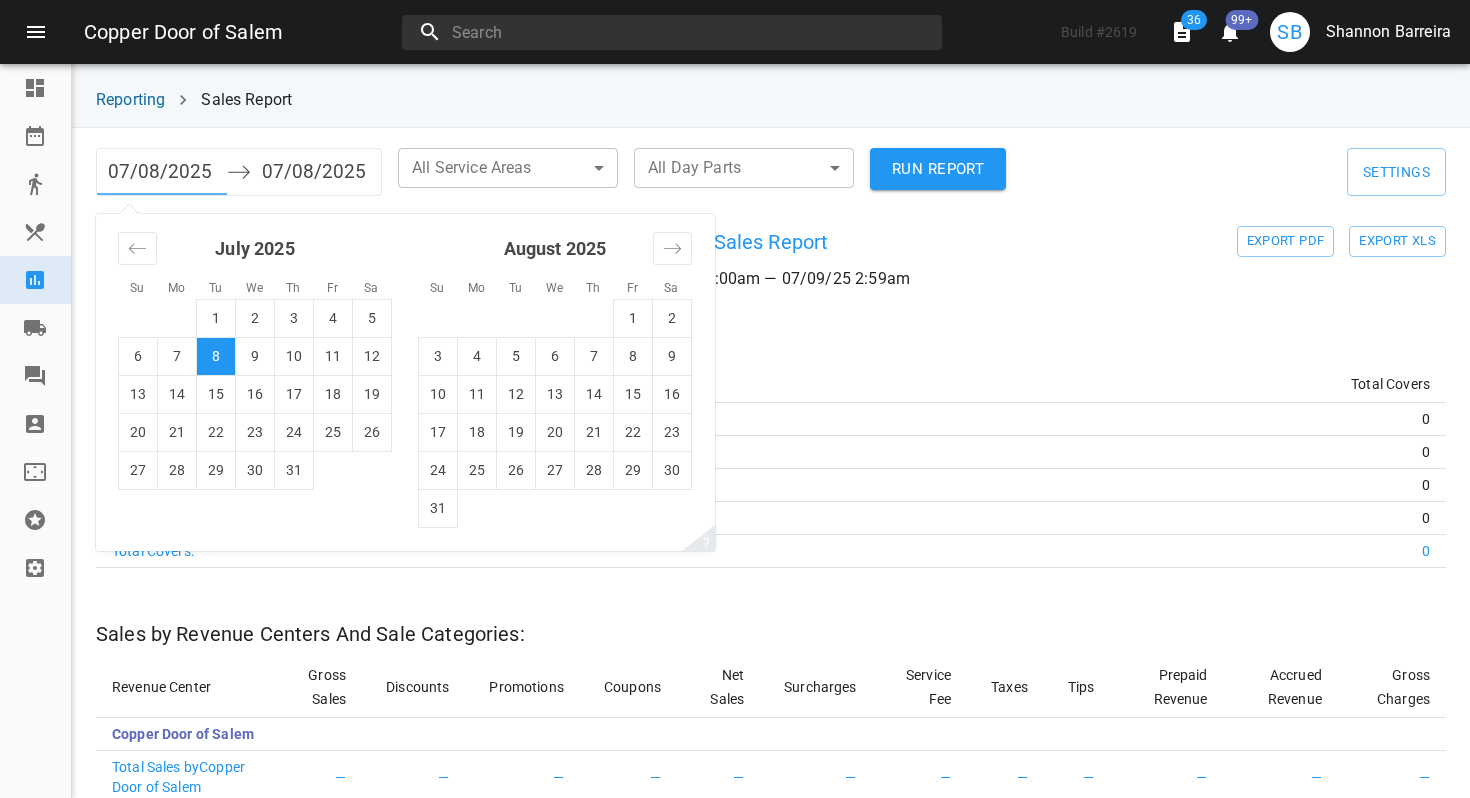 click on "07/08/2025" at bounding box center [162, 172] 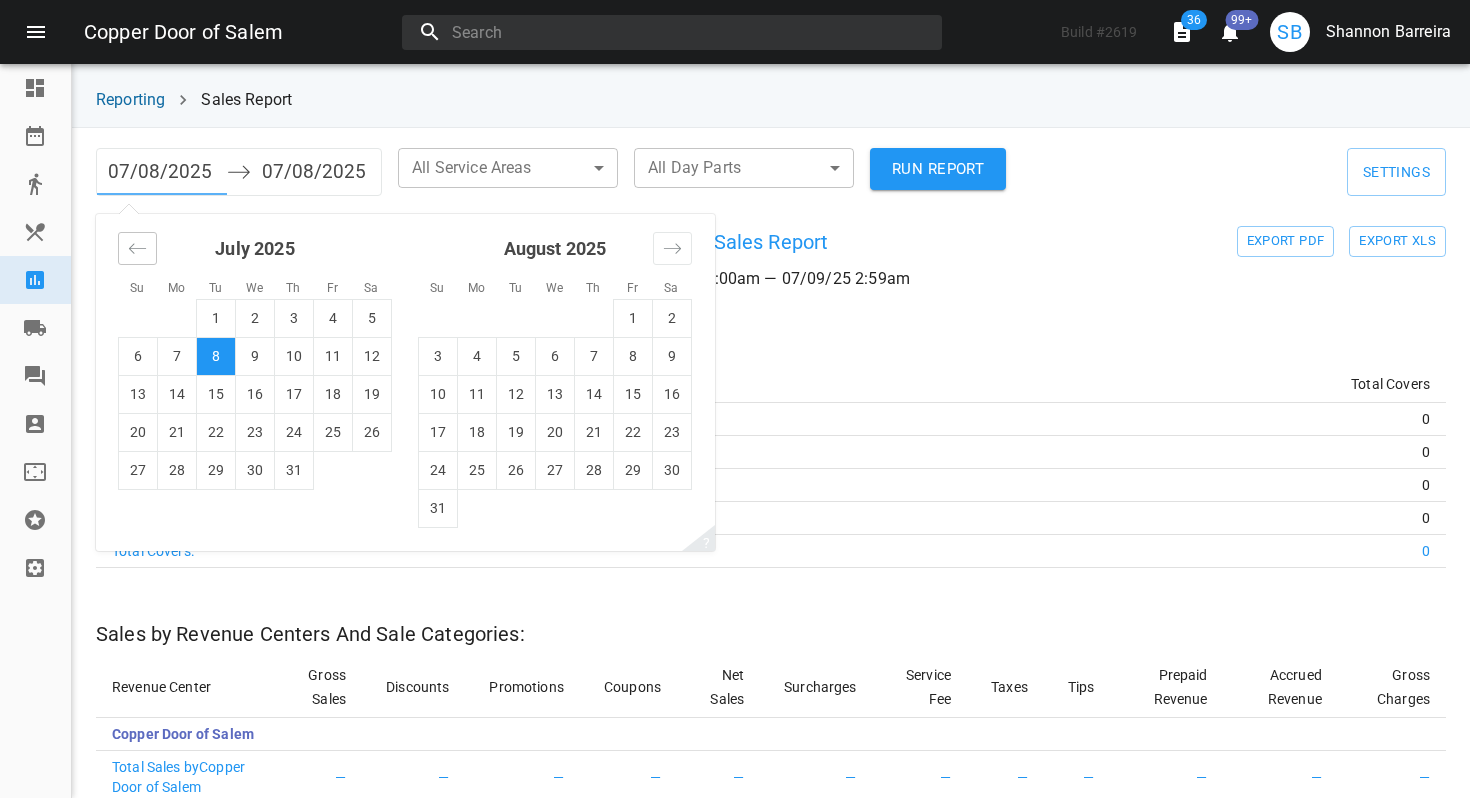 click at bounding box center (137, 248) 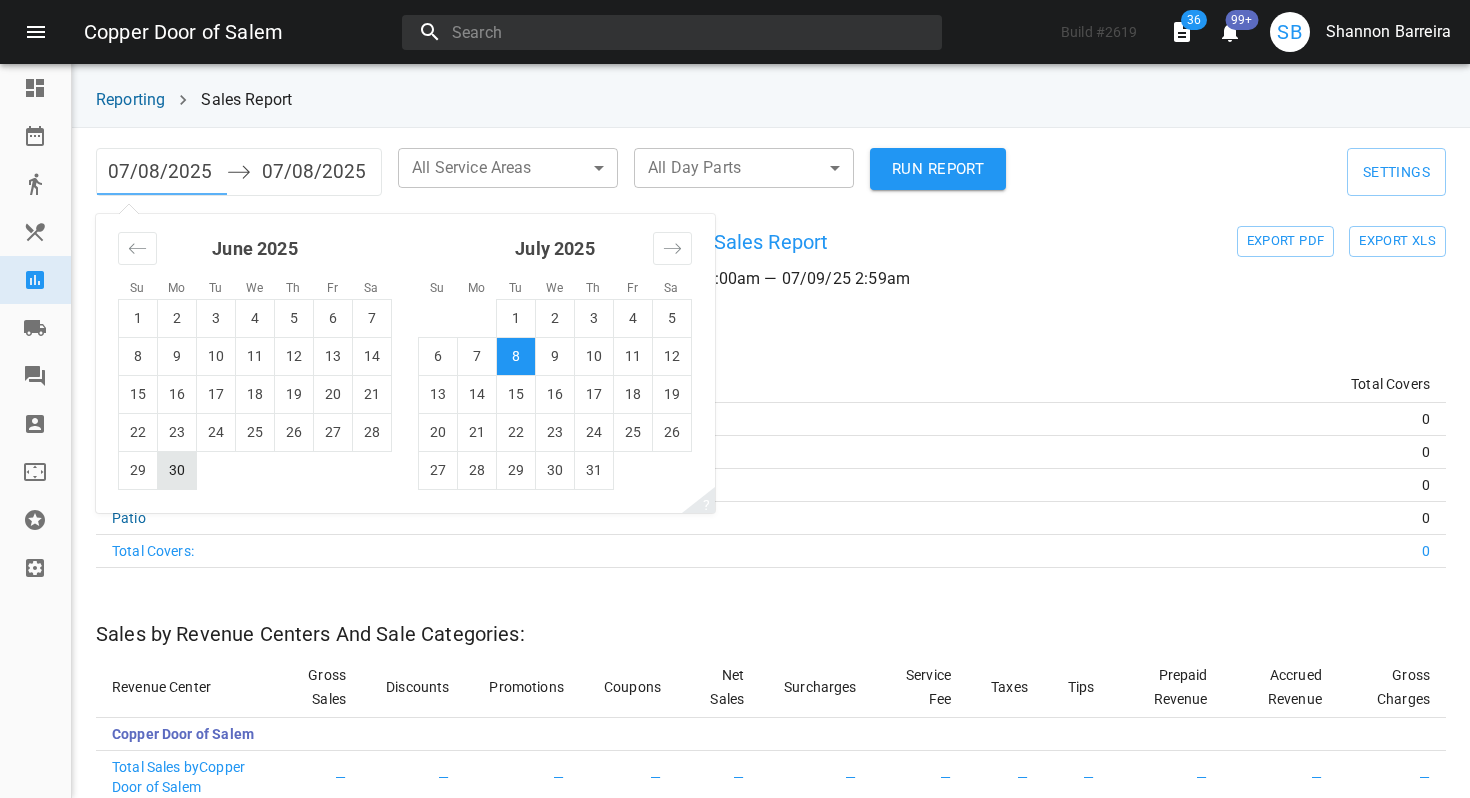 click on "30" at bounding box center [177, 470] 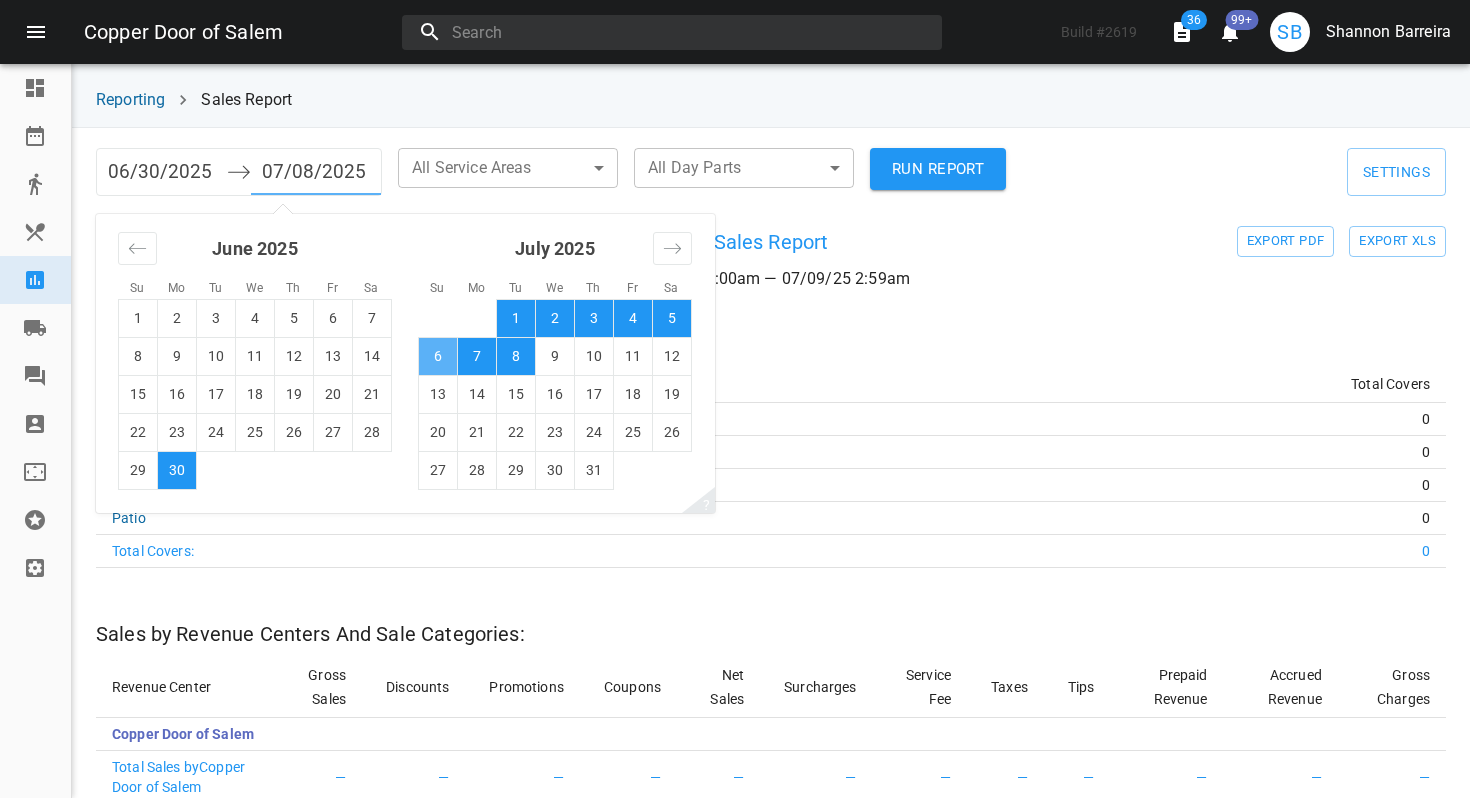 click on "6" at bounding box center [438, 356] 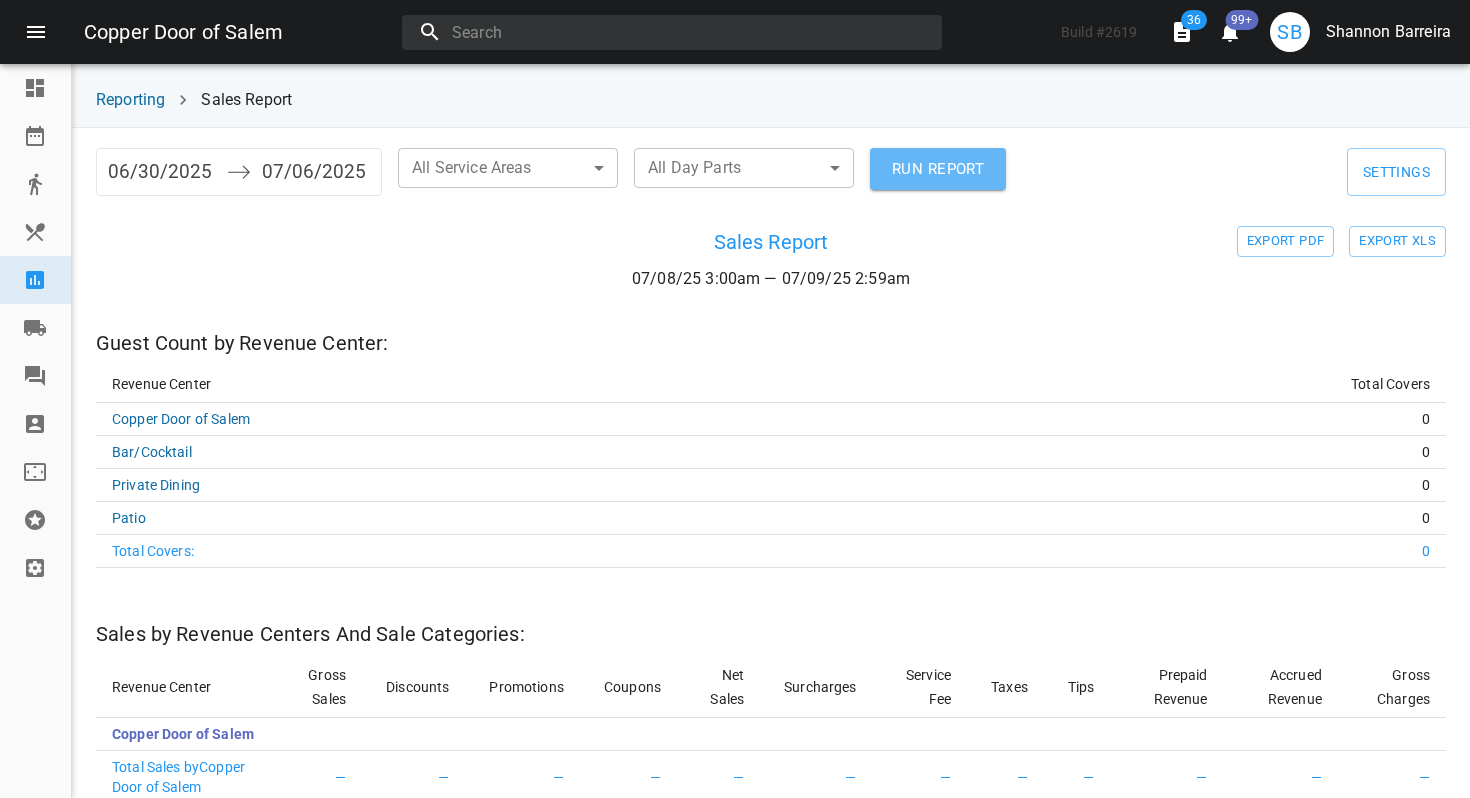 click on "RUN REPORT" at bounding box center [938, 169] 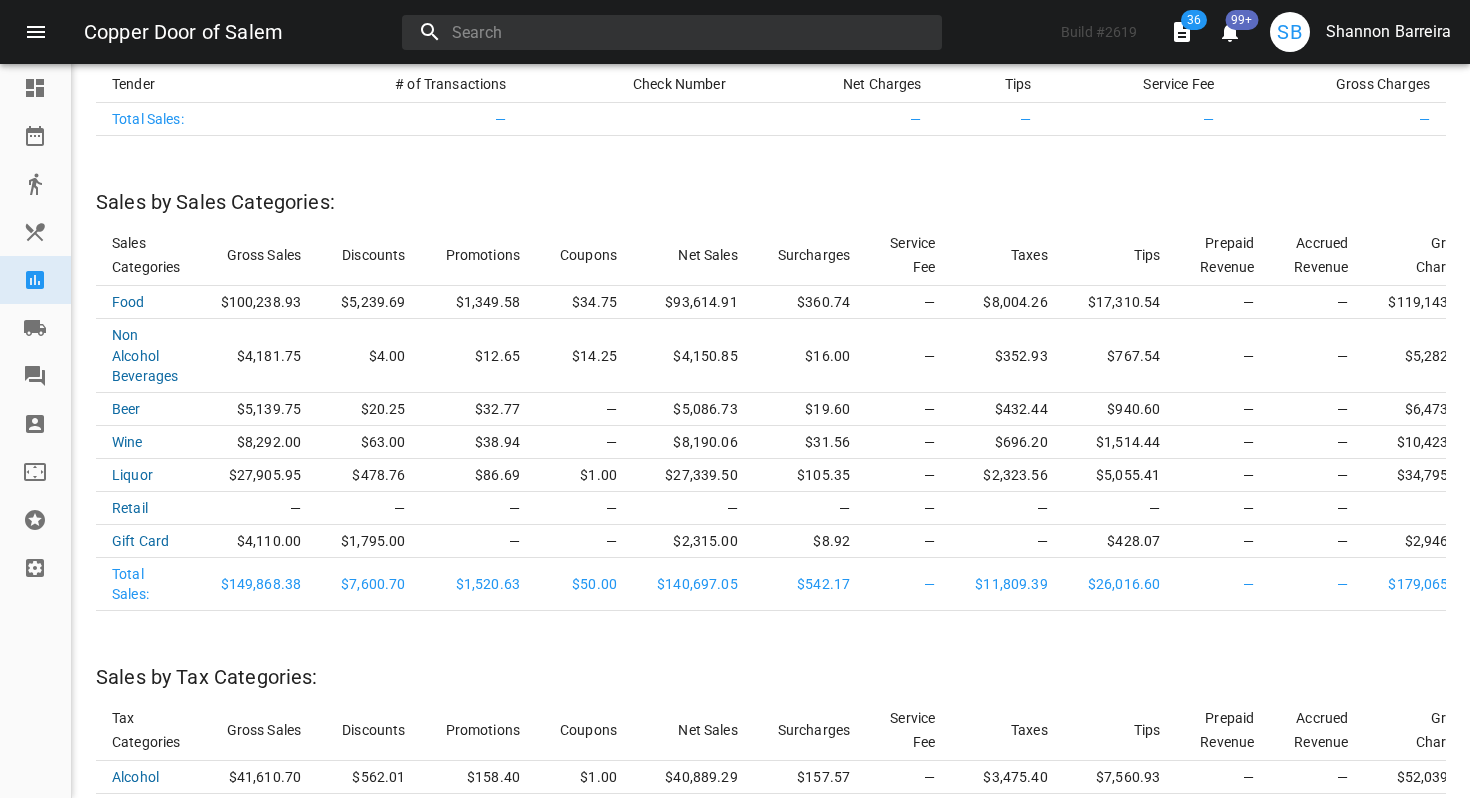 scroll, scrollTop: 2391, scrollLeft: 0, axis: vertical 